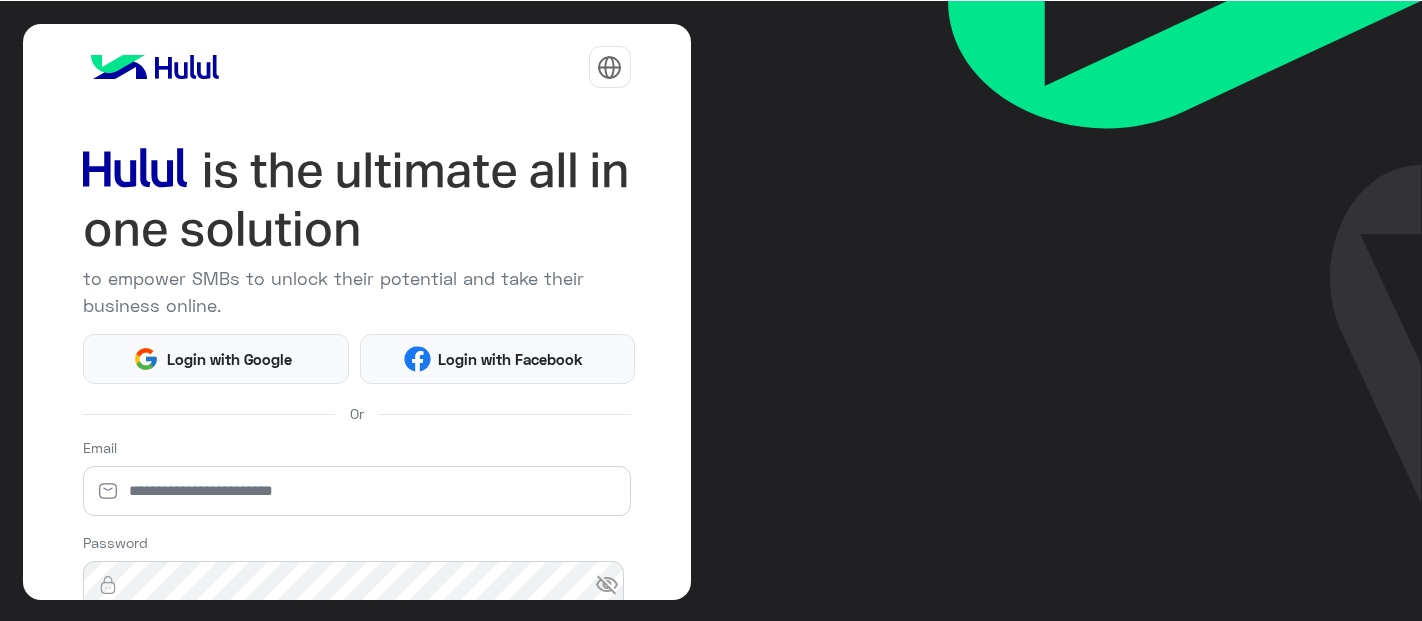 scroll, scrollTop: 0, scrollLeft: 0, axis: both 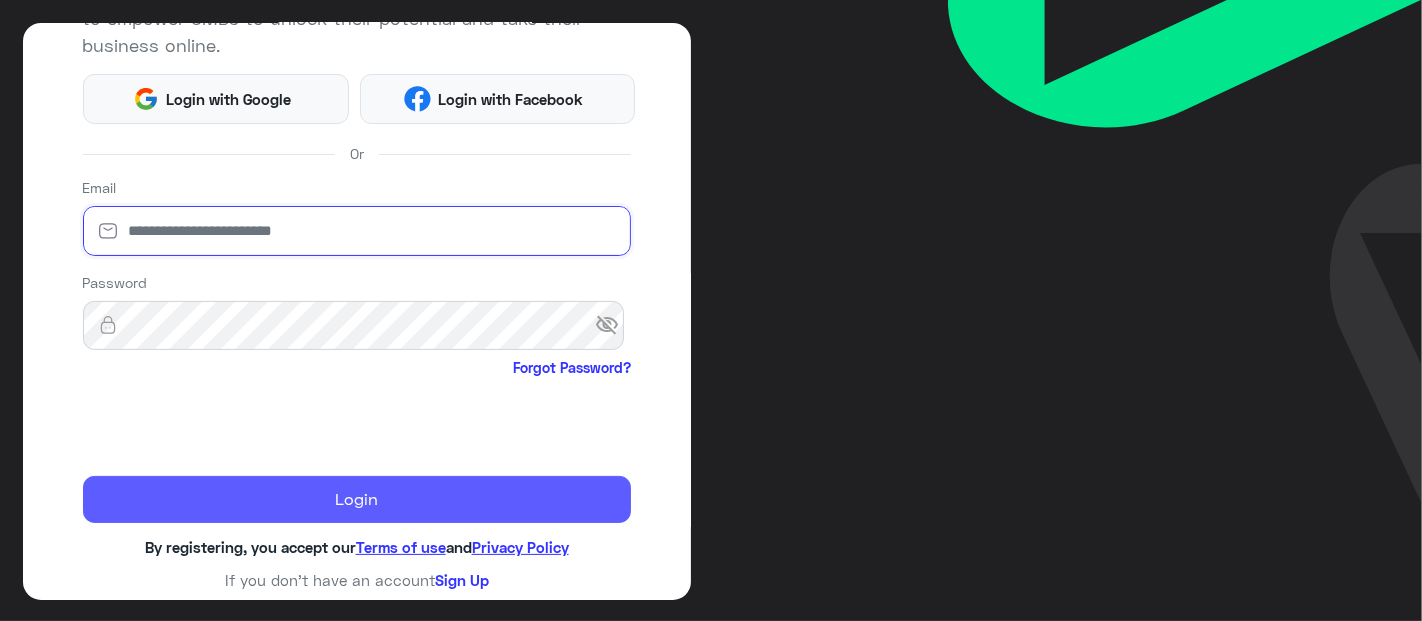 type on "**********" 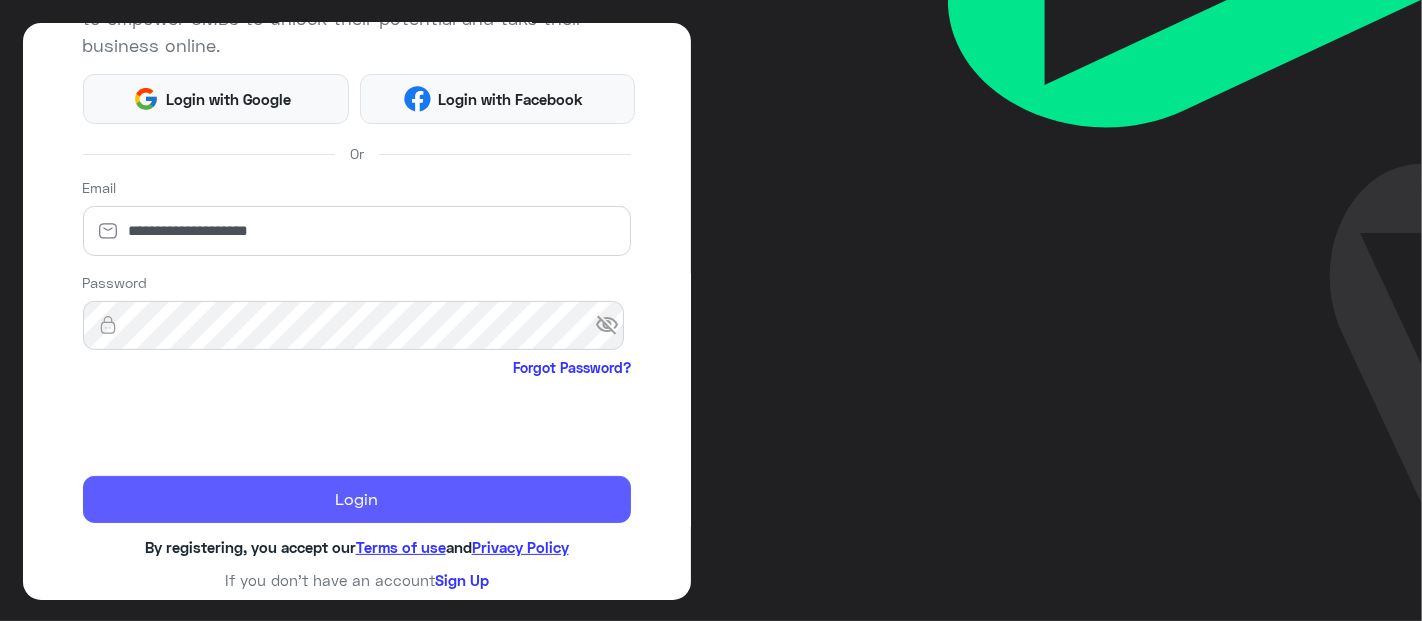 click on "Login" 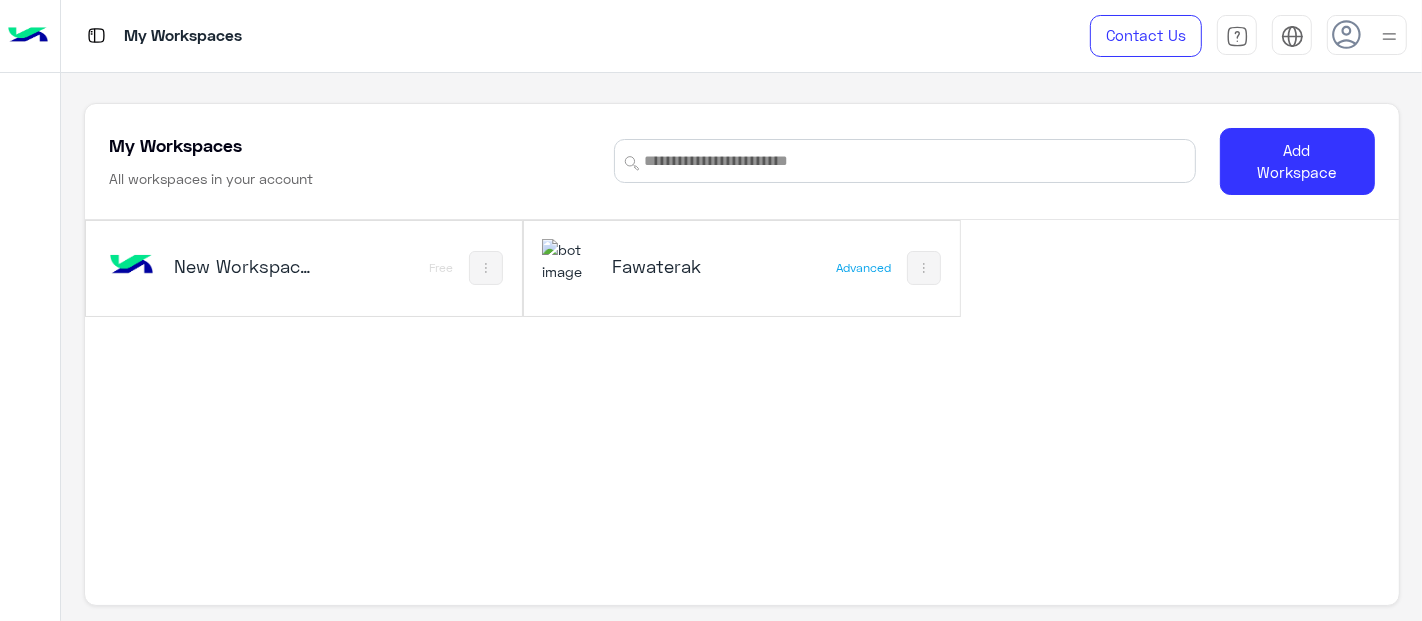 click on "Fawaterak" at bounding box center [683, 266] 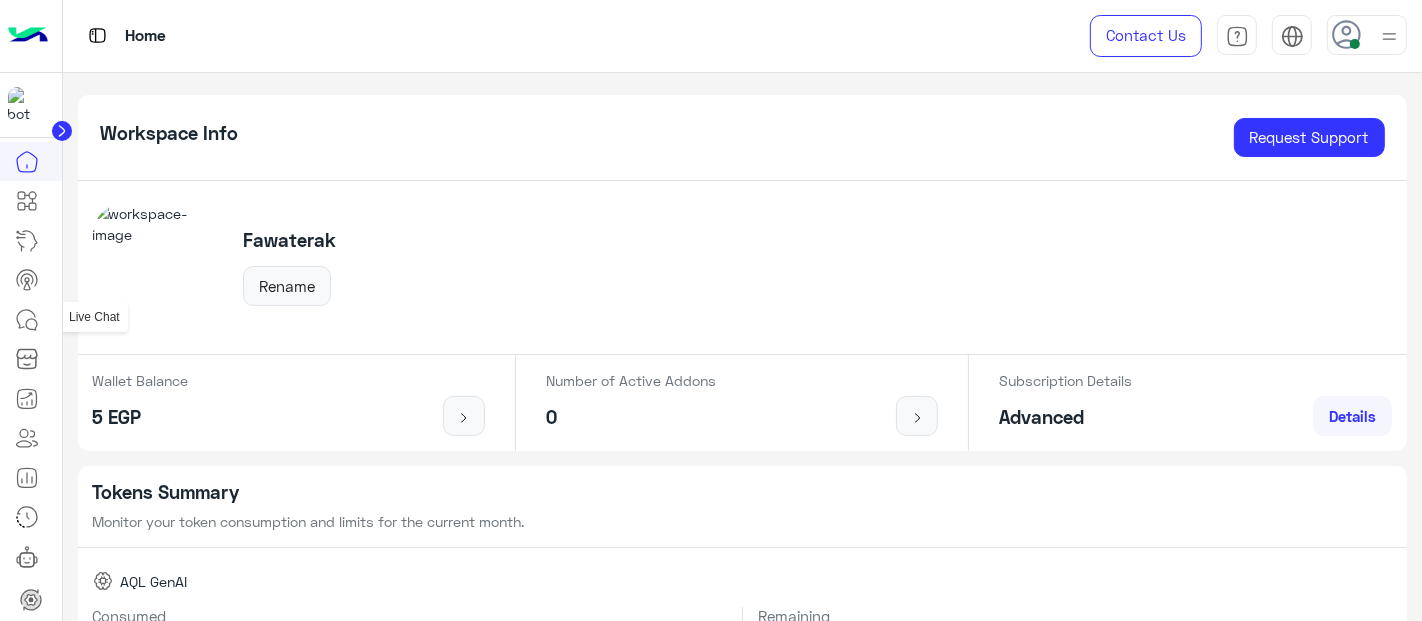 click at bounding box center (27, 320) 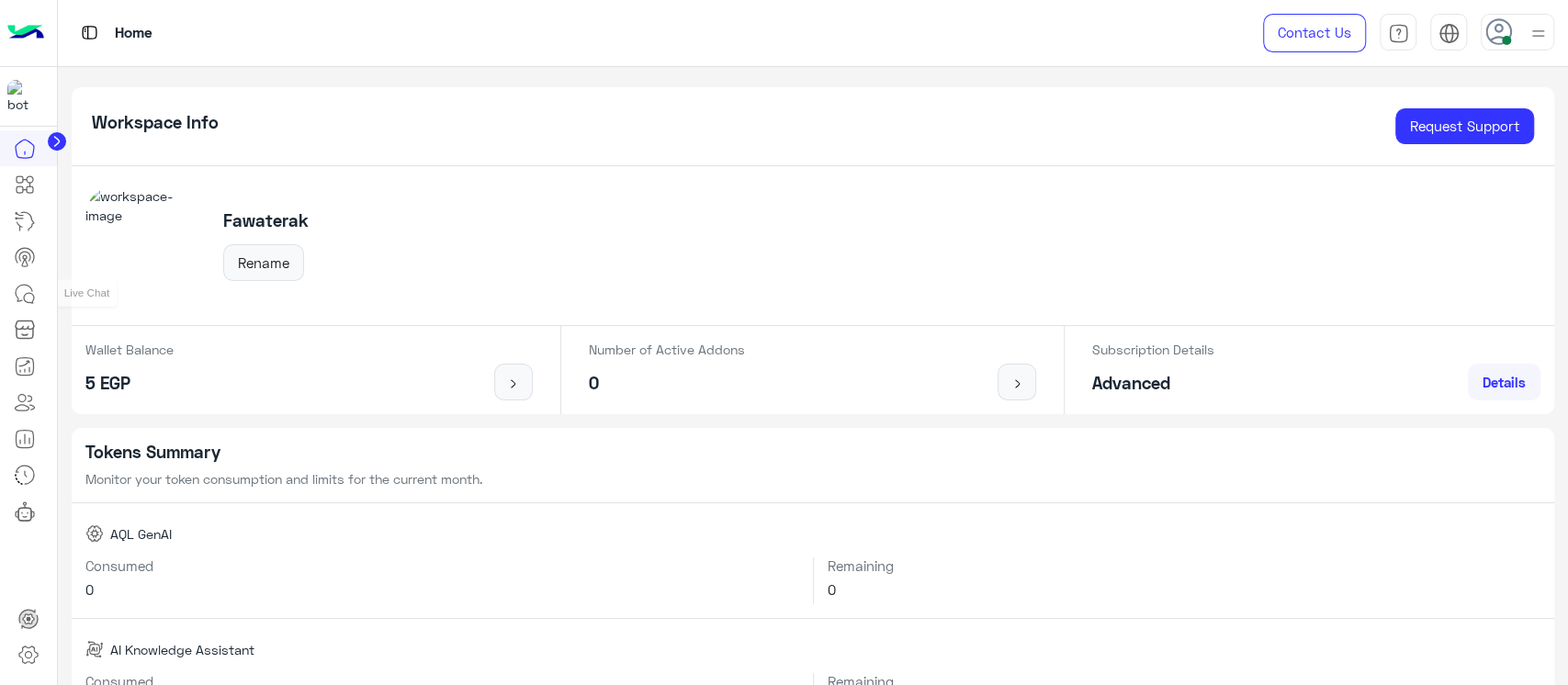 click at bounding box center (25, 294) 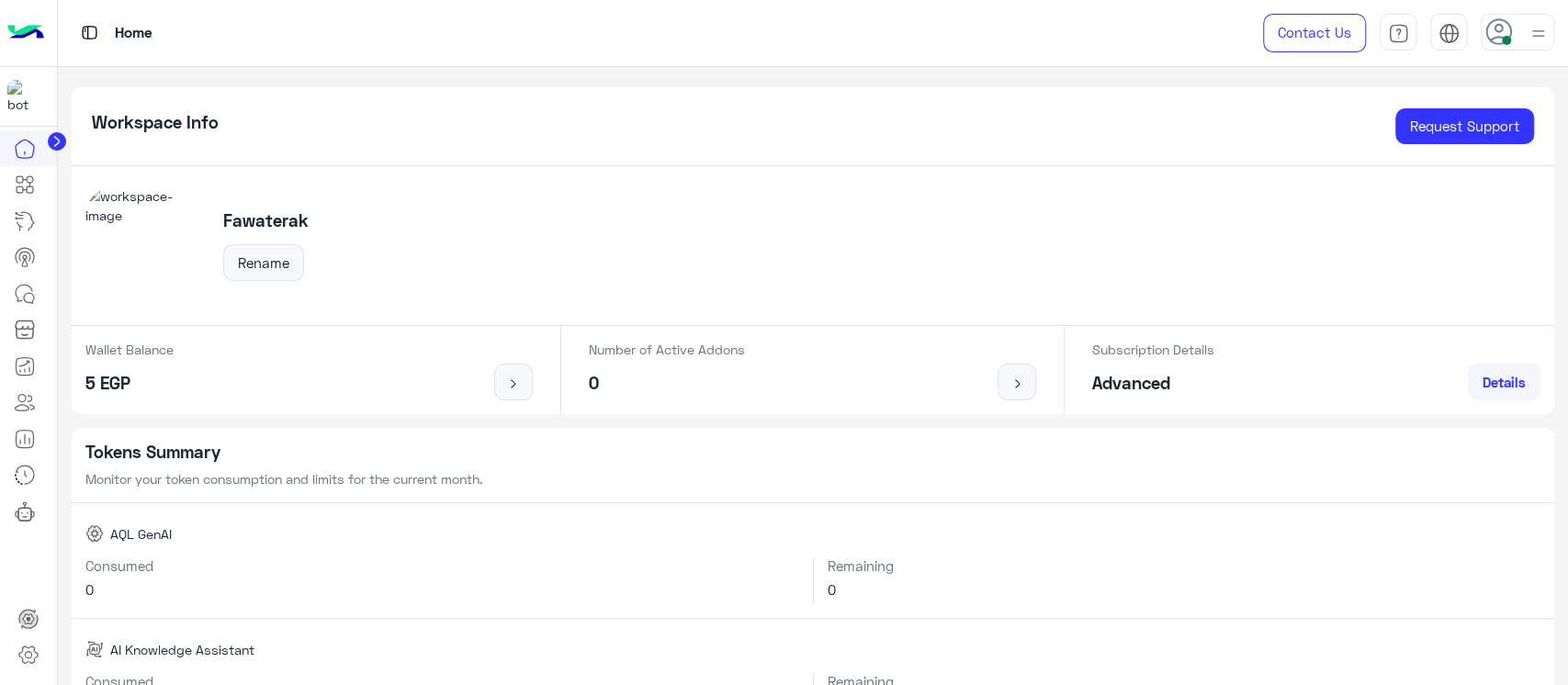 click 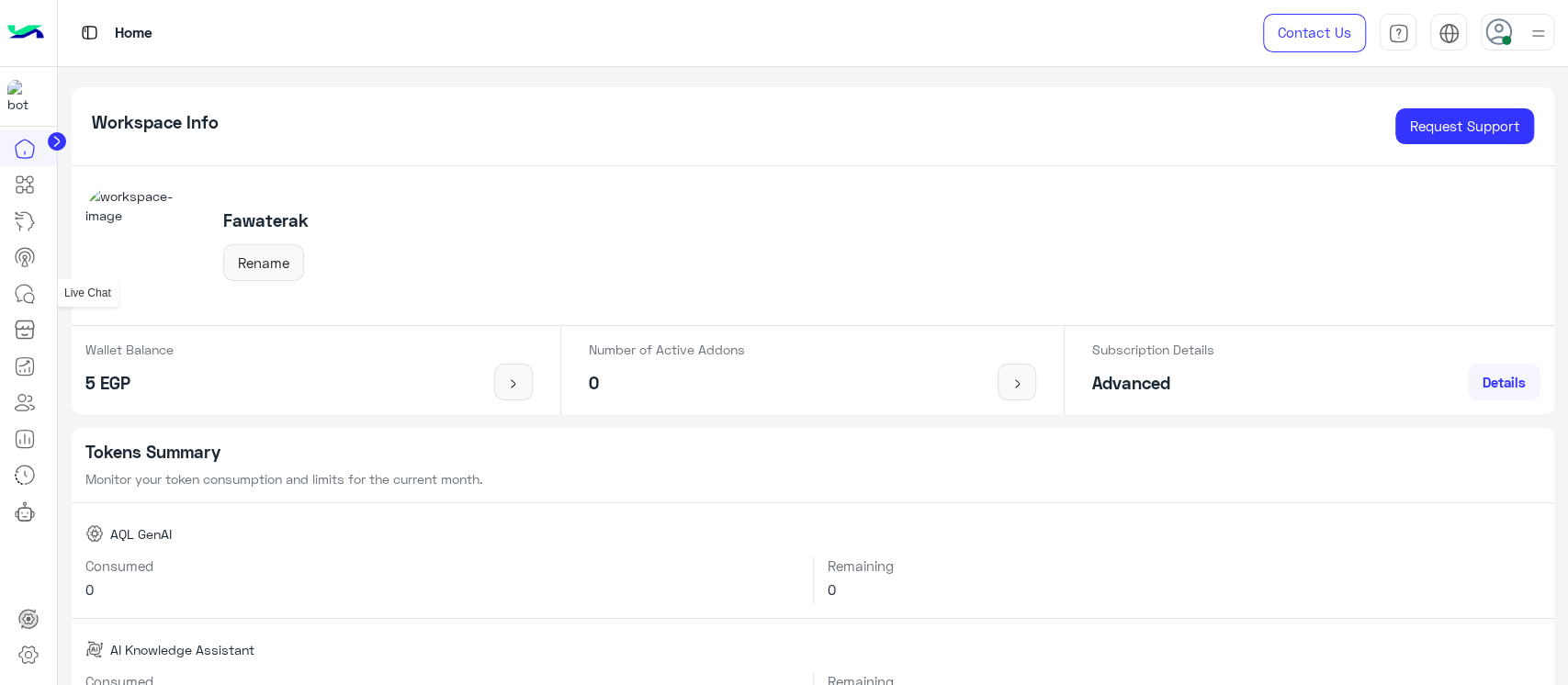 click at bounding box center (25, 294) 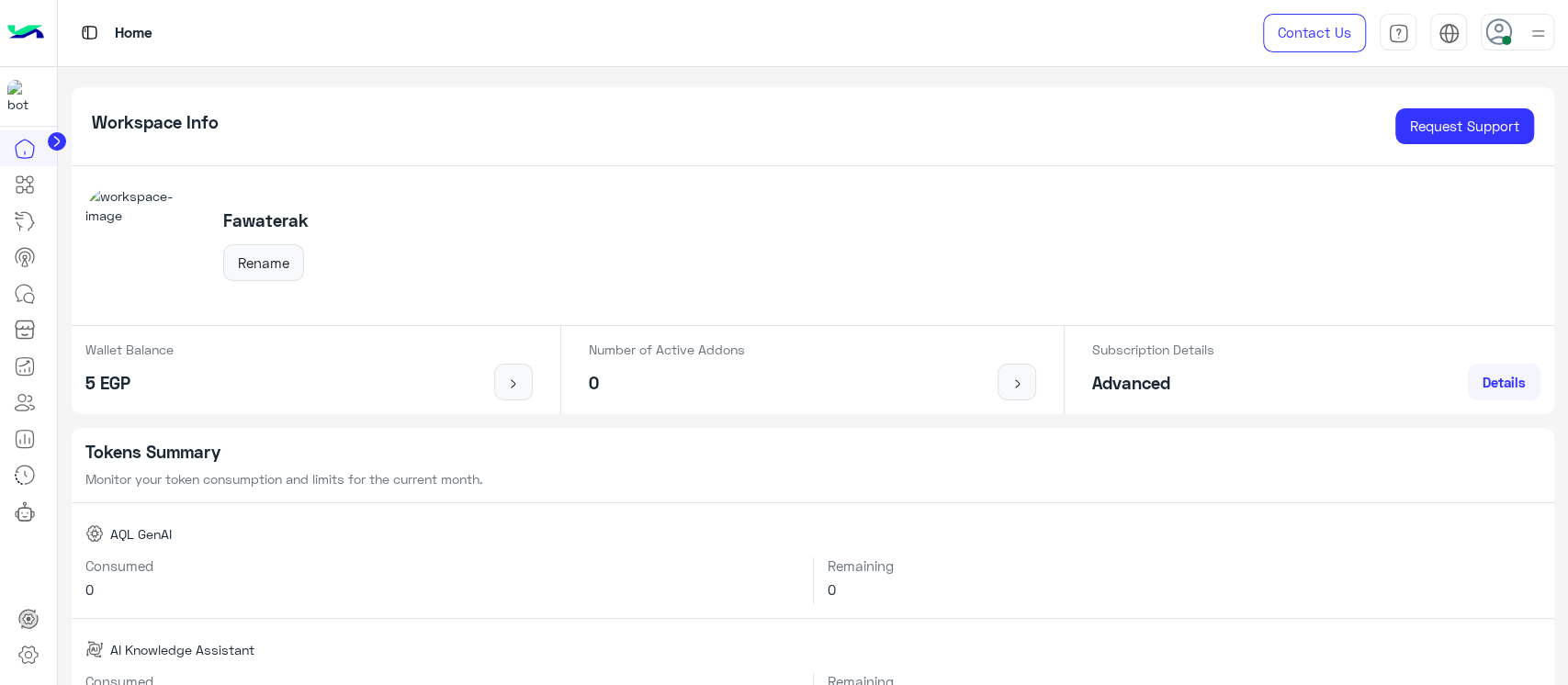 click 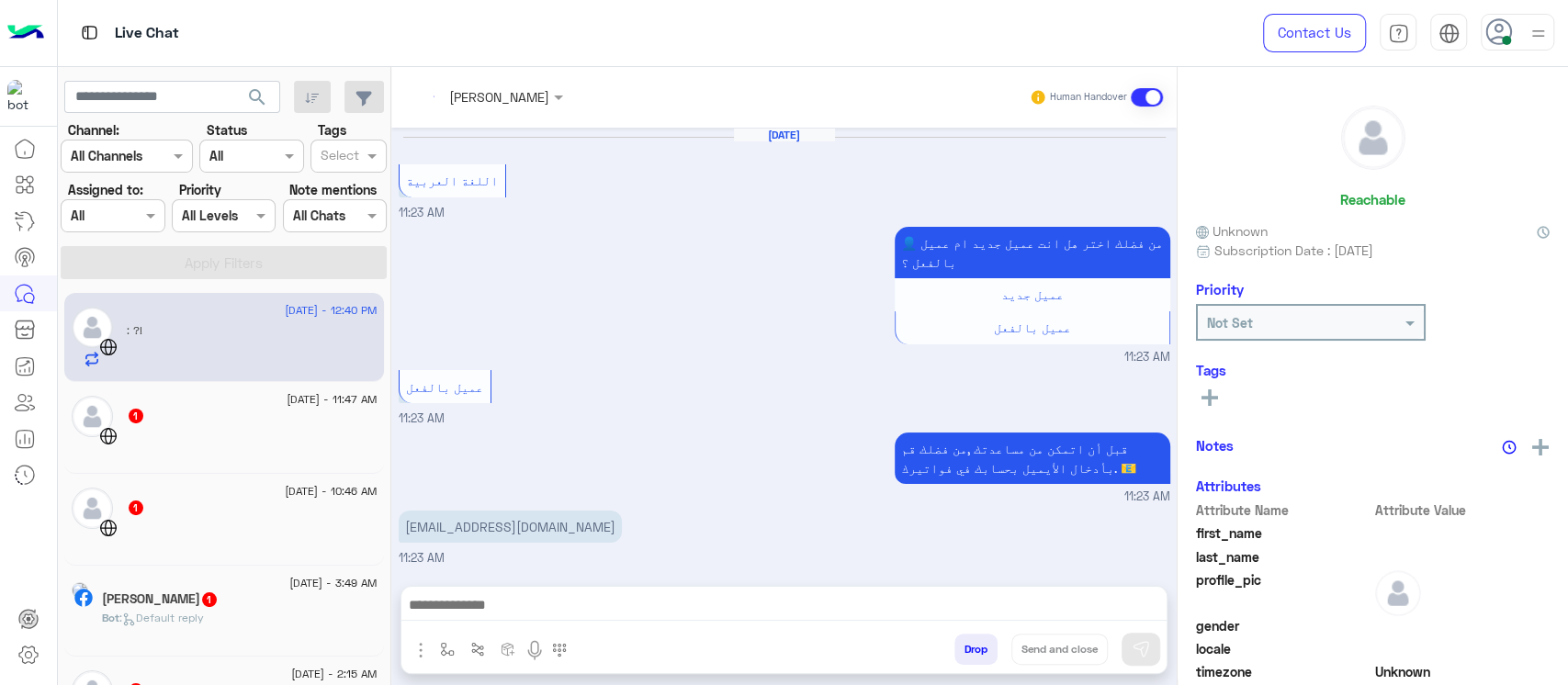 scroll, scrollTop: 1518, scrollLeft: 0, axis: vertical 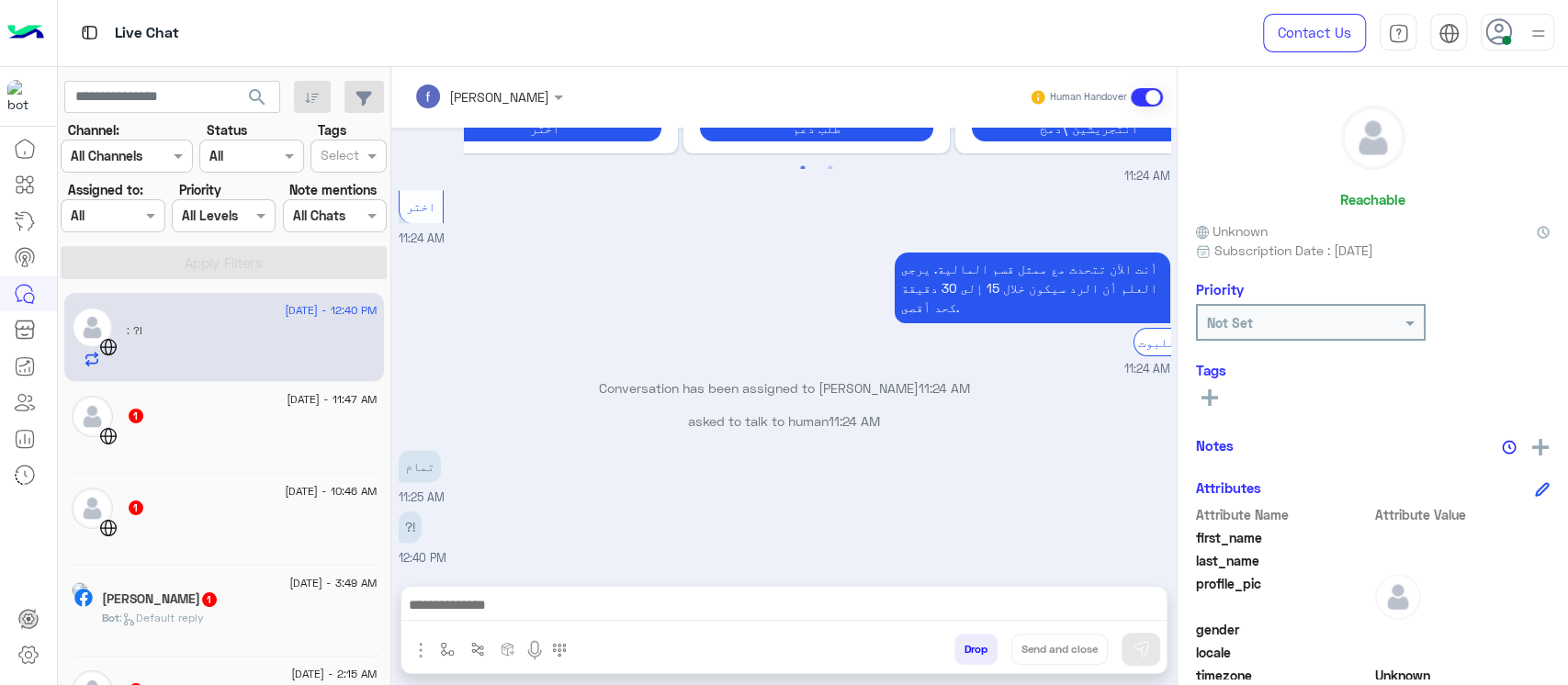 click on "Conversation has been assigned to [PERSON_NAME]   11:24 AM" at bounding box center (784, 387) 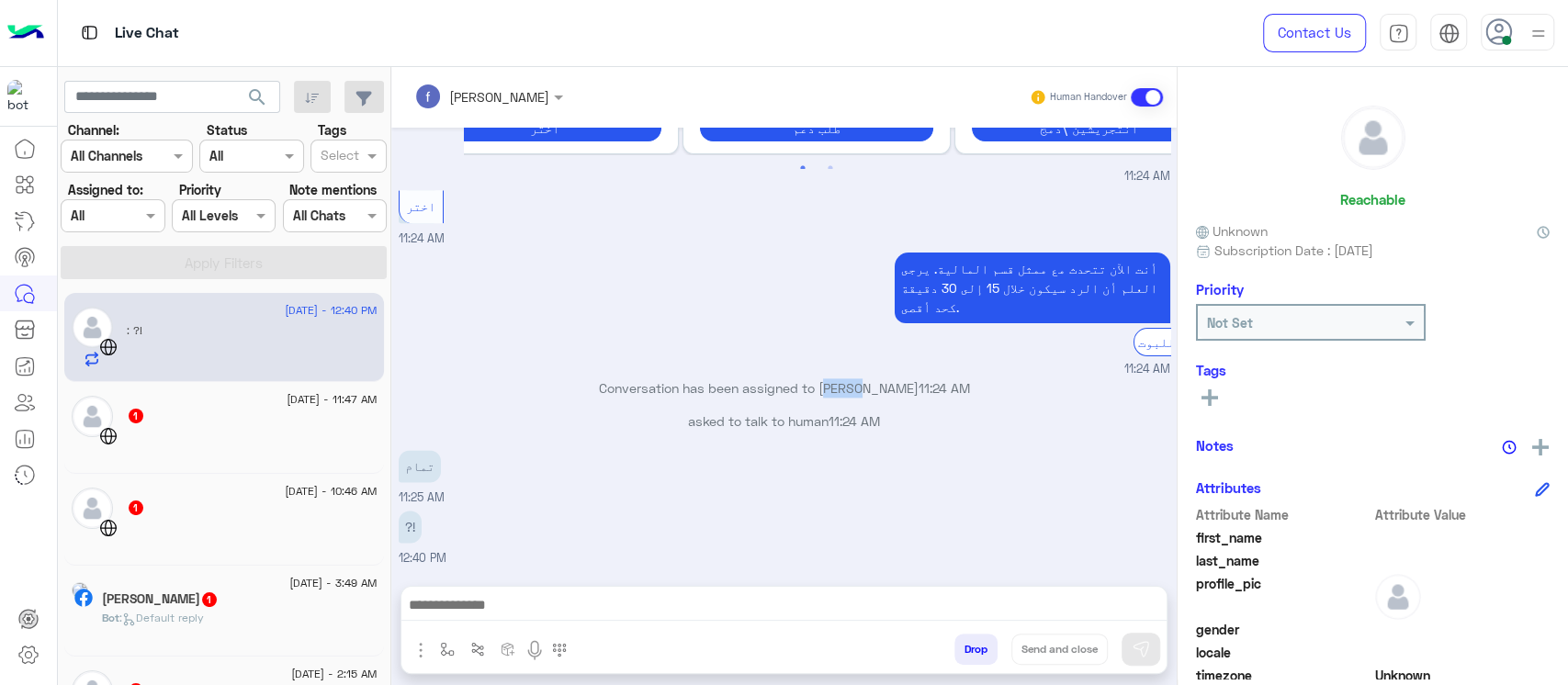 click on "Conversation has been assigned to [PERSON_NAME]   11:24 AM" at bounding box center (784, 387) 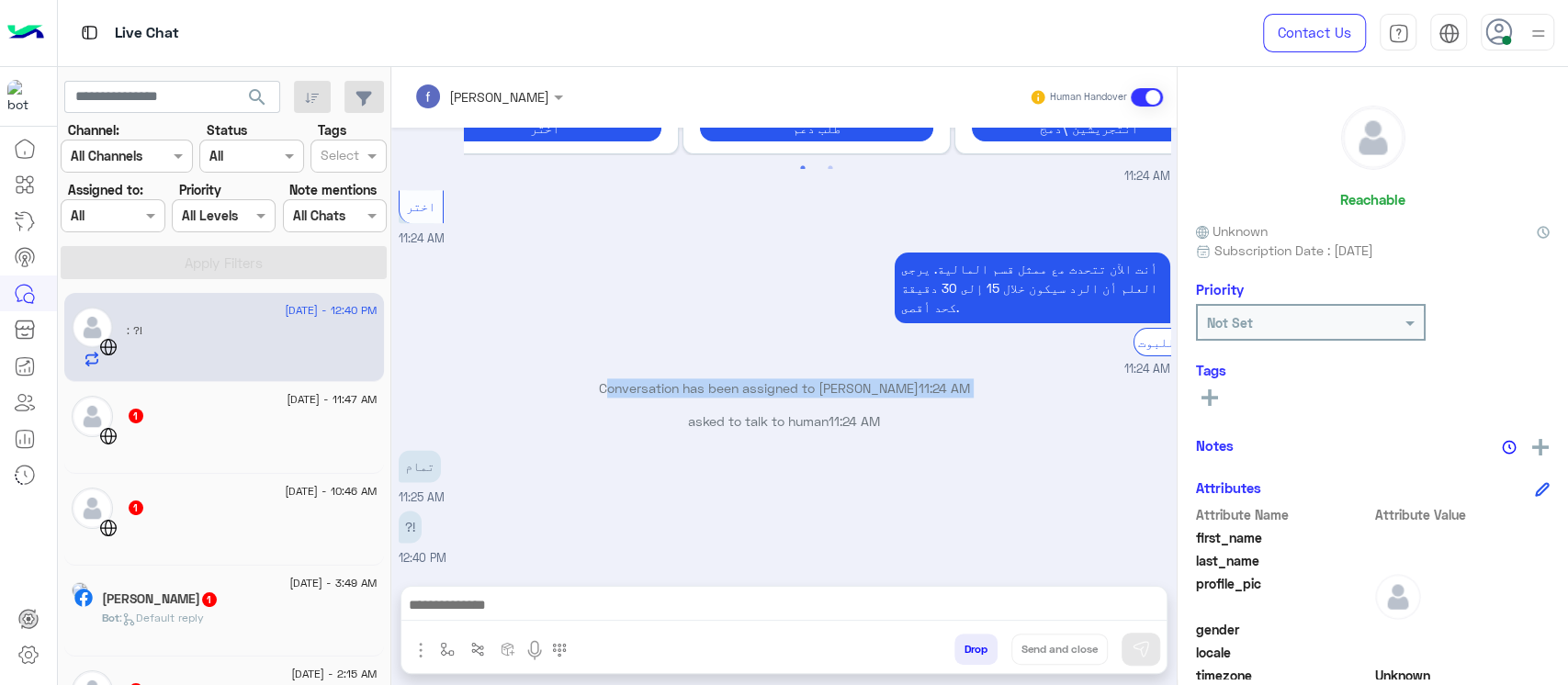 click on "Conversation has been assigned to [PERSON_NAME]   11:24 AM" at bounding box center (784, 387) 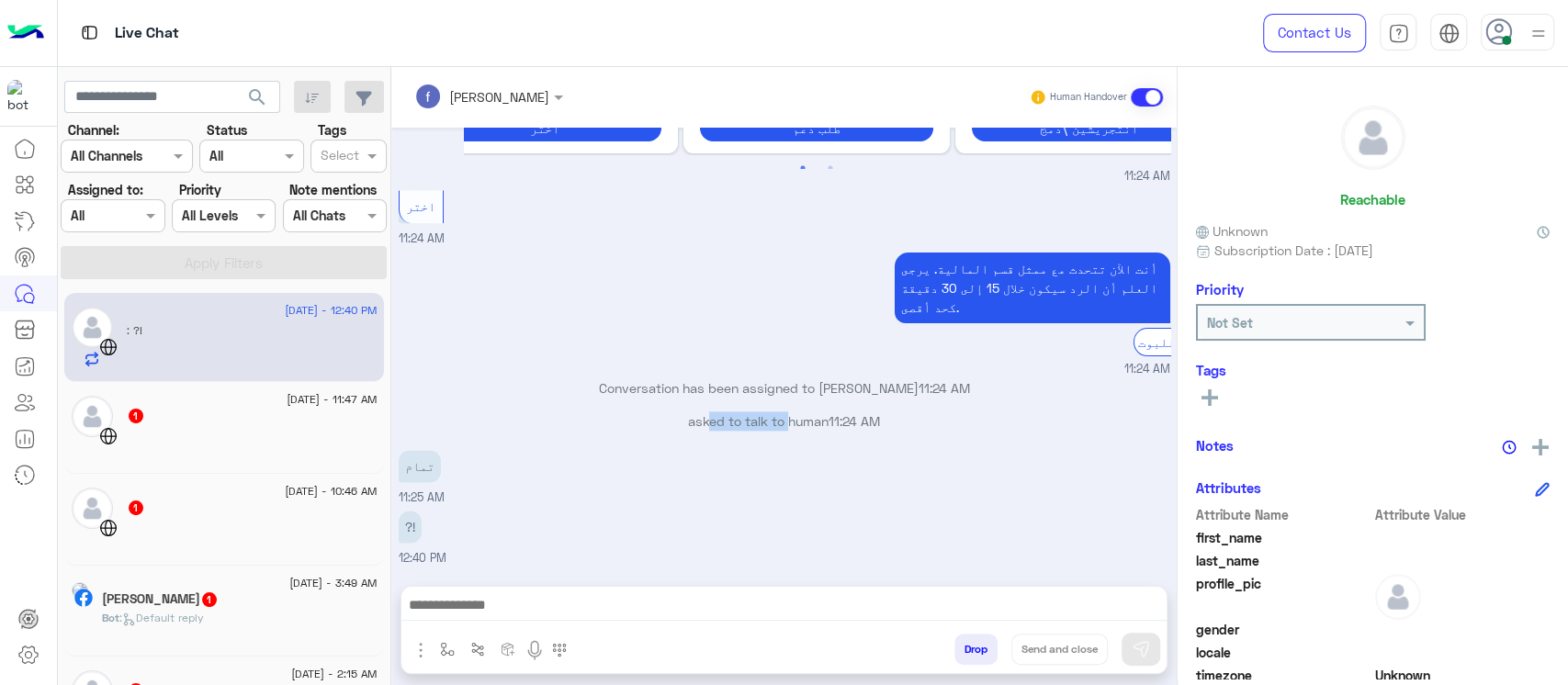 drag, startPoint x: 760, startPoint y: 429, endPoint x: 646, endPoint y: 430, distance: 114.004386 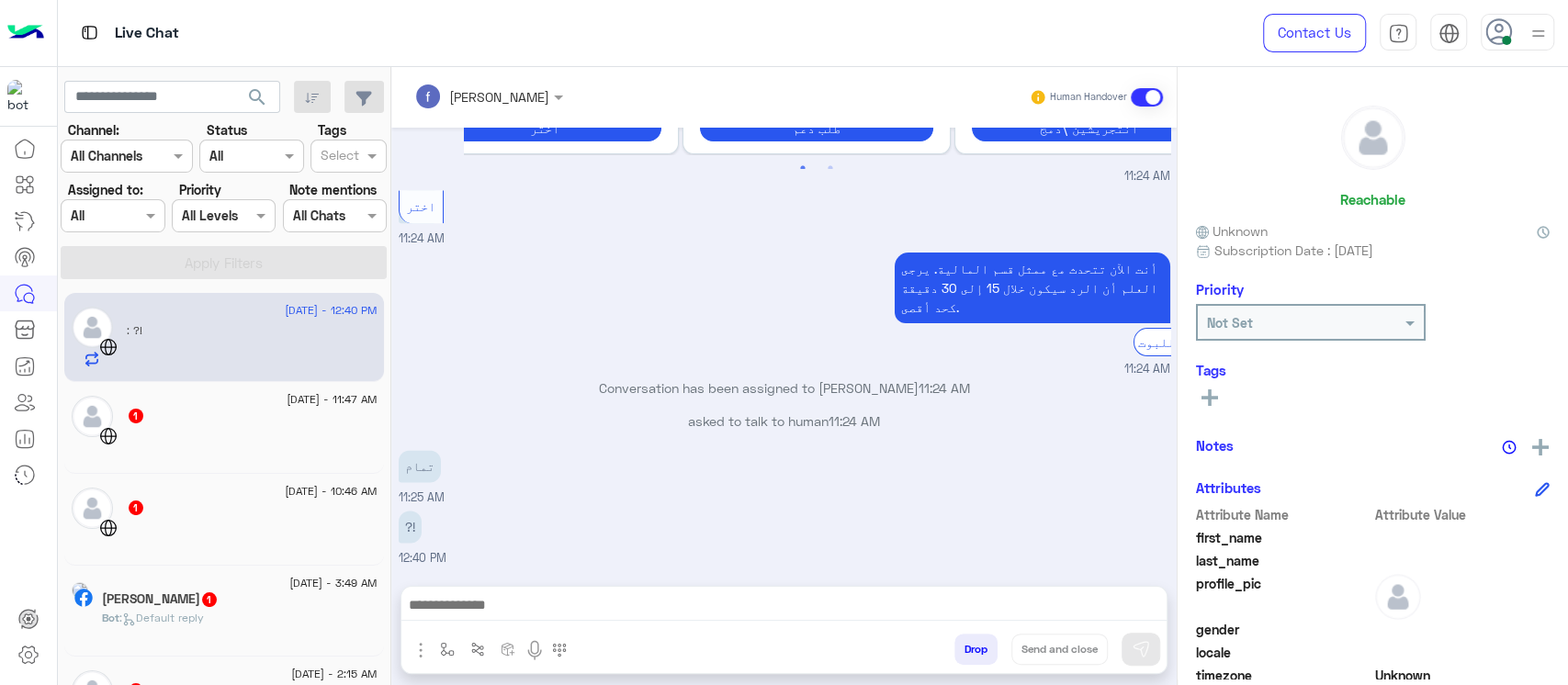 click on "asked to talk to human   11:24 AM" at bounding box center [784, 421] 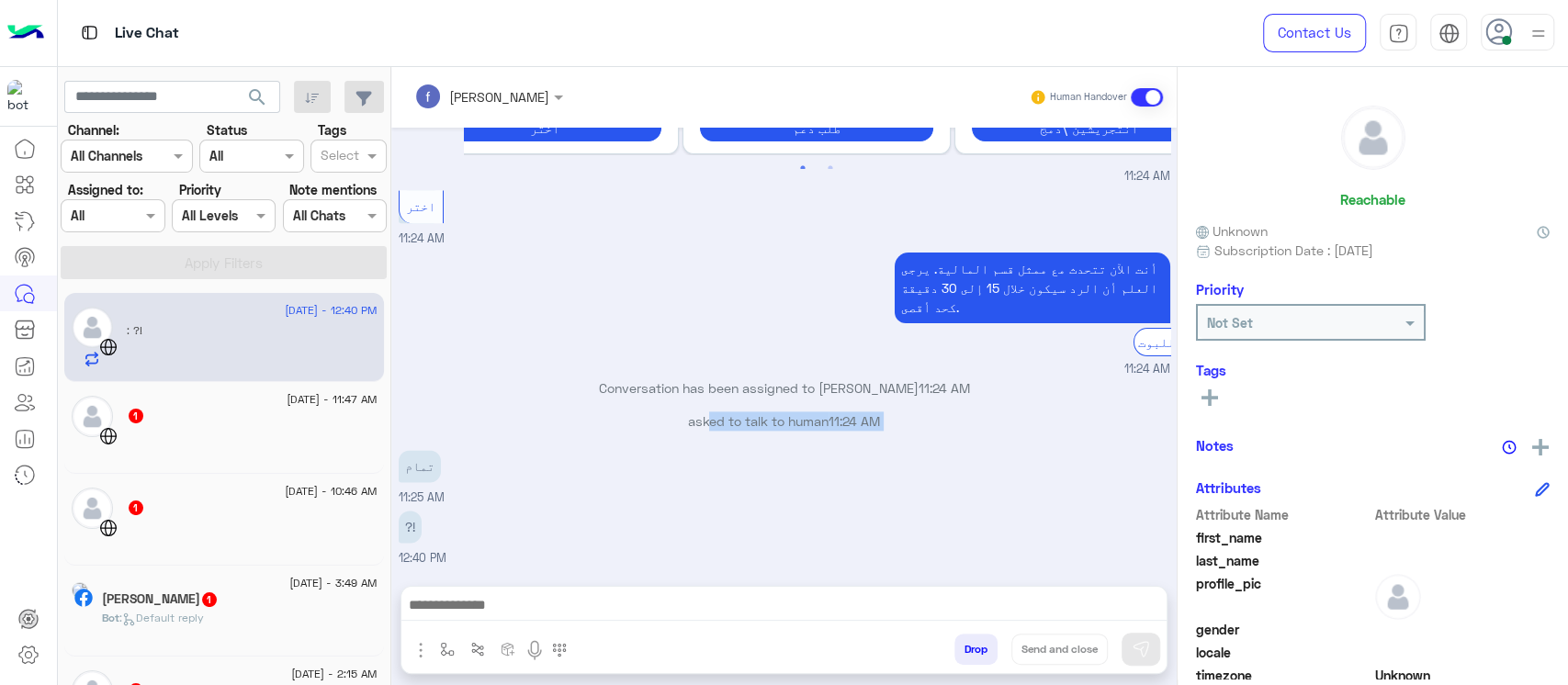 click on "asked to talk to human   11:24 AM" at bounding box center [784, 421] 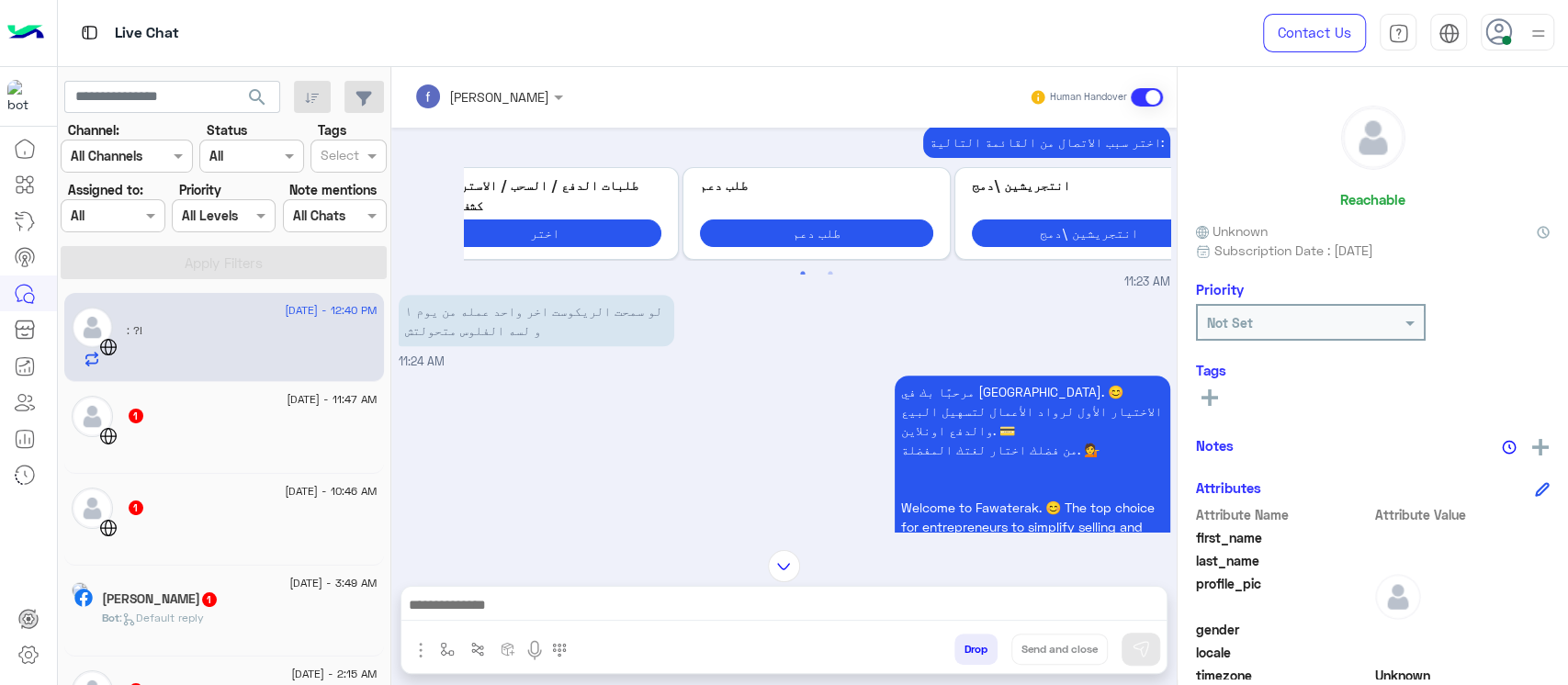 scroll, scrollTop: 171, scrollLeft: 0, axis: vertical 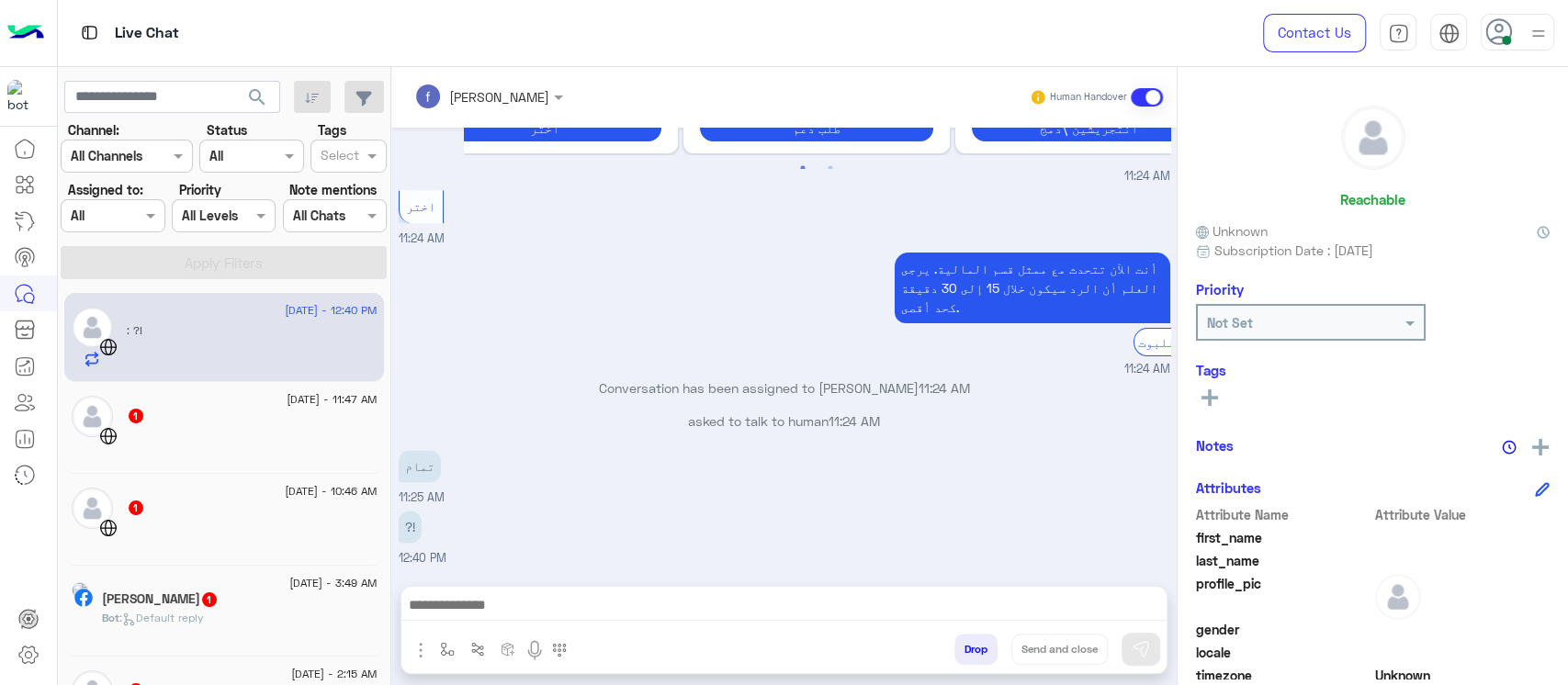 click on "تمام   11:25 AM" at bounding box center (784, 476) 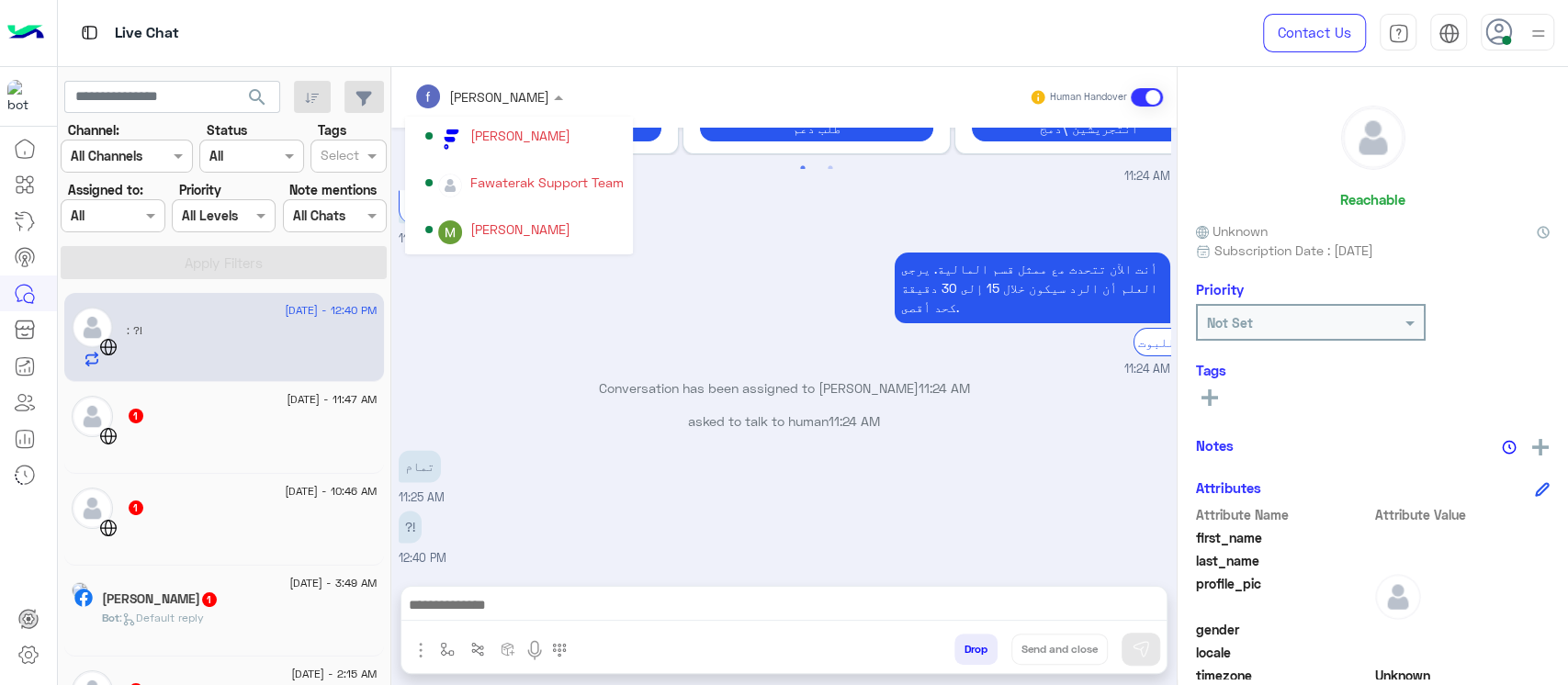 scroll, scrollTop: 211, scrollLeft: 0, axis: vertical 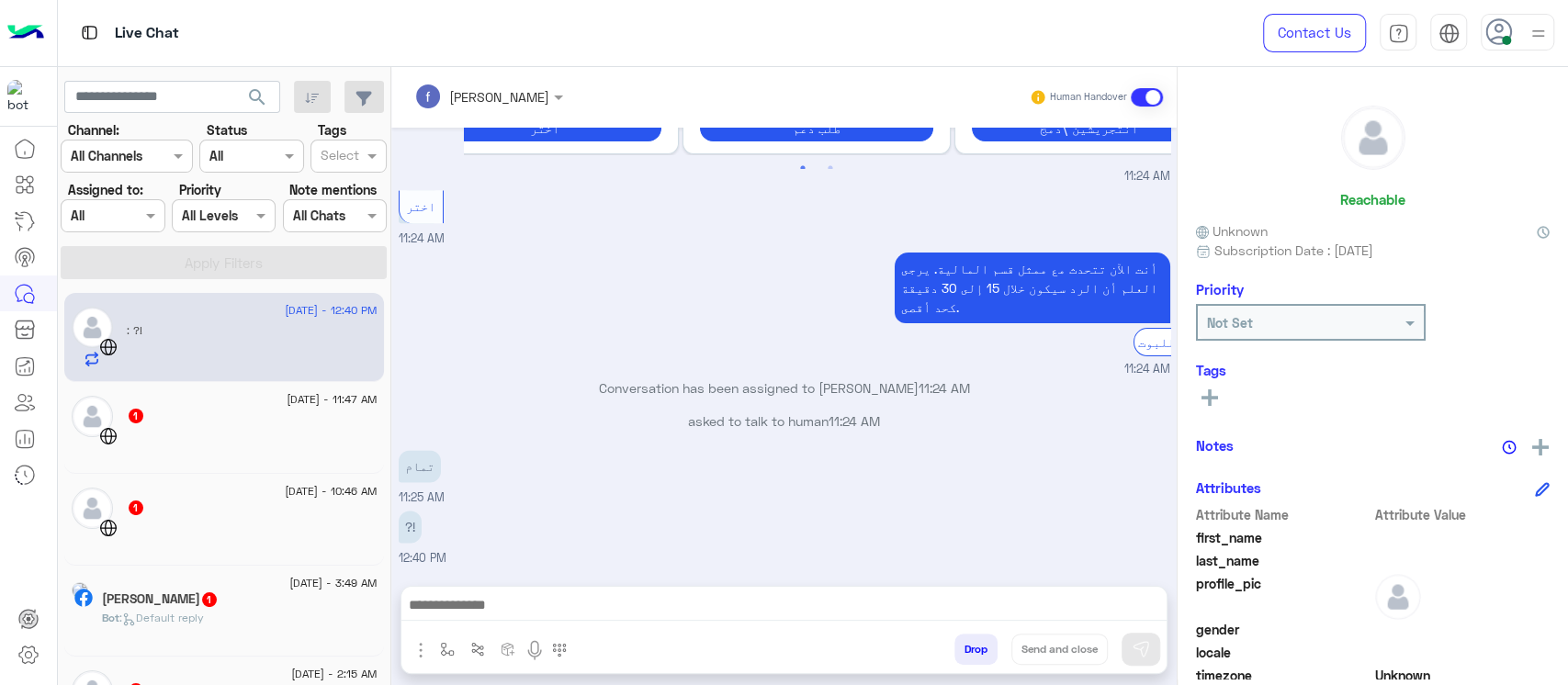 click on "أنت الآن تتحدث مع ممثل قسم المالية. يرجى العلم أن الرد سيكون خلال 15 إلى 30 دقيقة كحد أقصى.  الرجوع للبوت     11:24 AM" at bounding box center (784, 313) 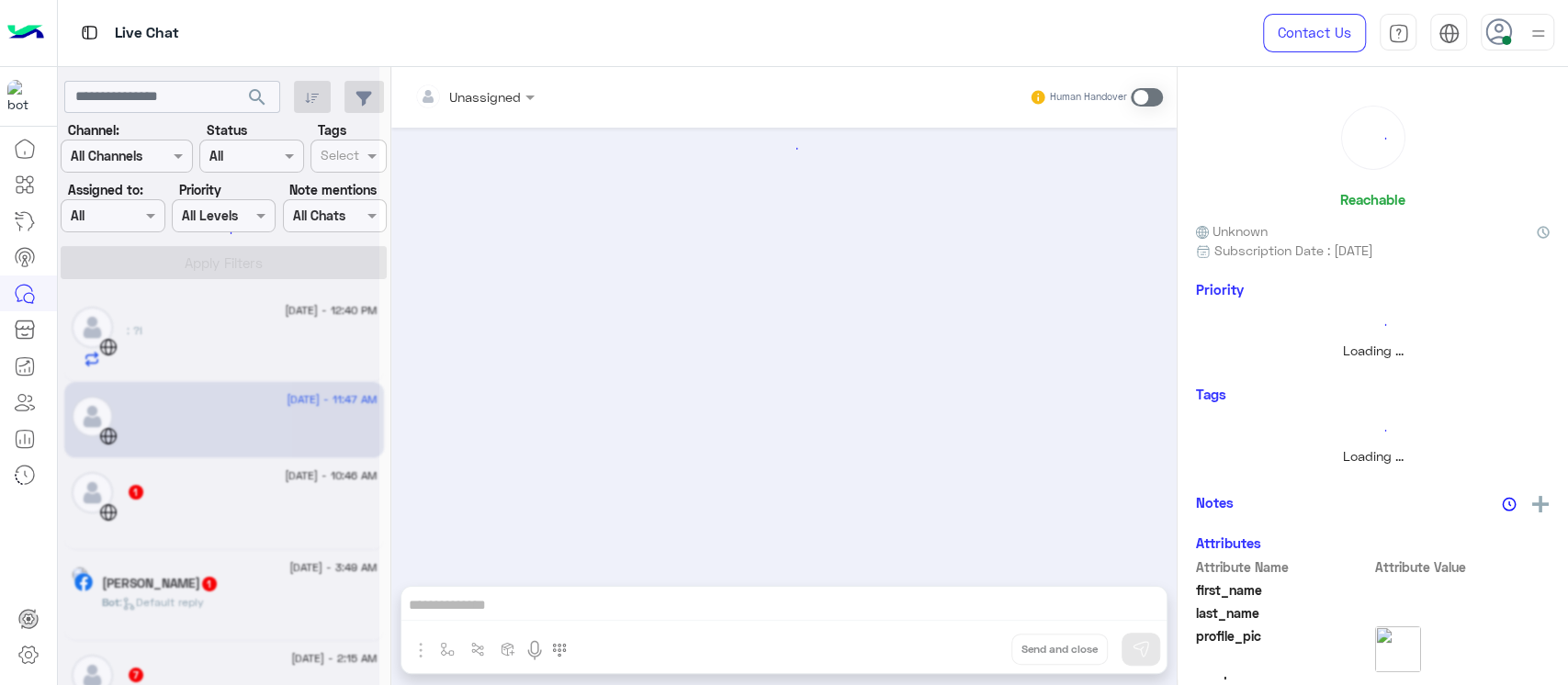 scroll, scrollTop: 0, scrollLeft: 0, axis: both 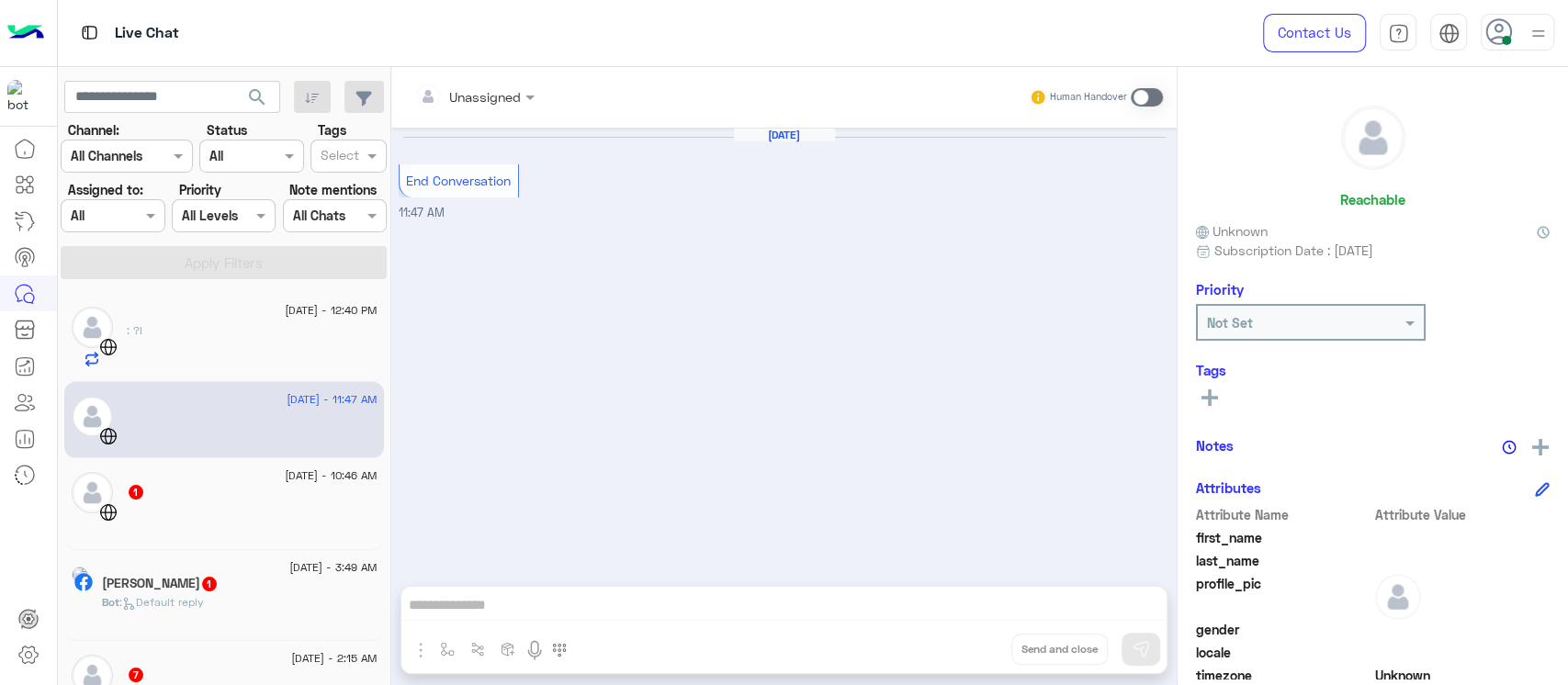 click 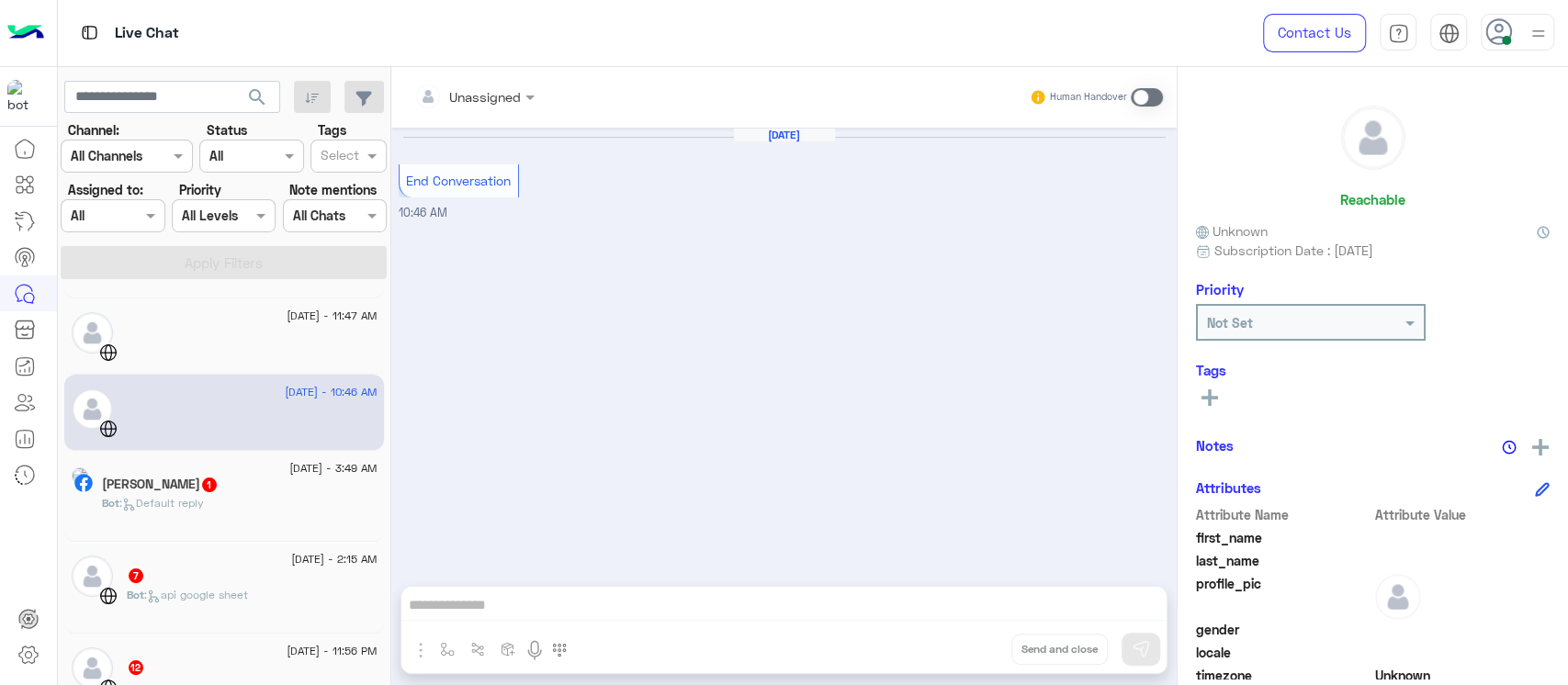 scroll, scrollTop: 122, scrollLeft: 0, axis: vertical 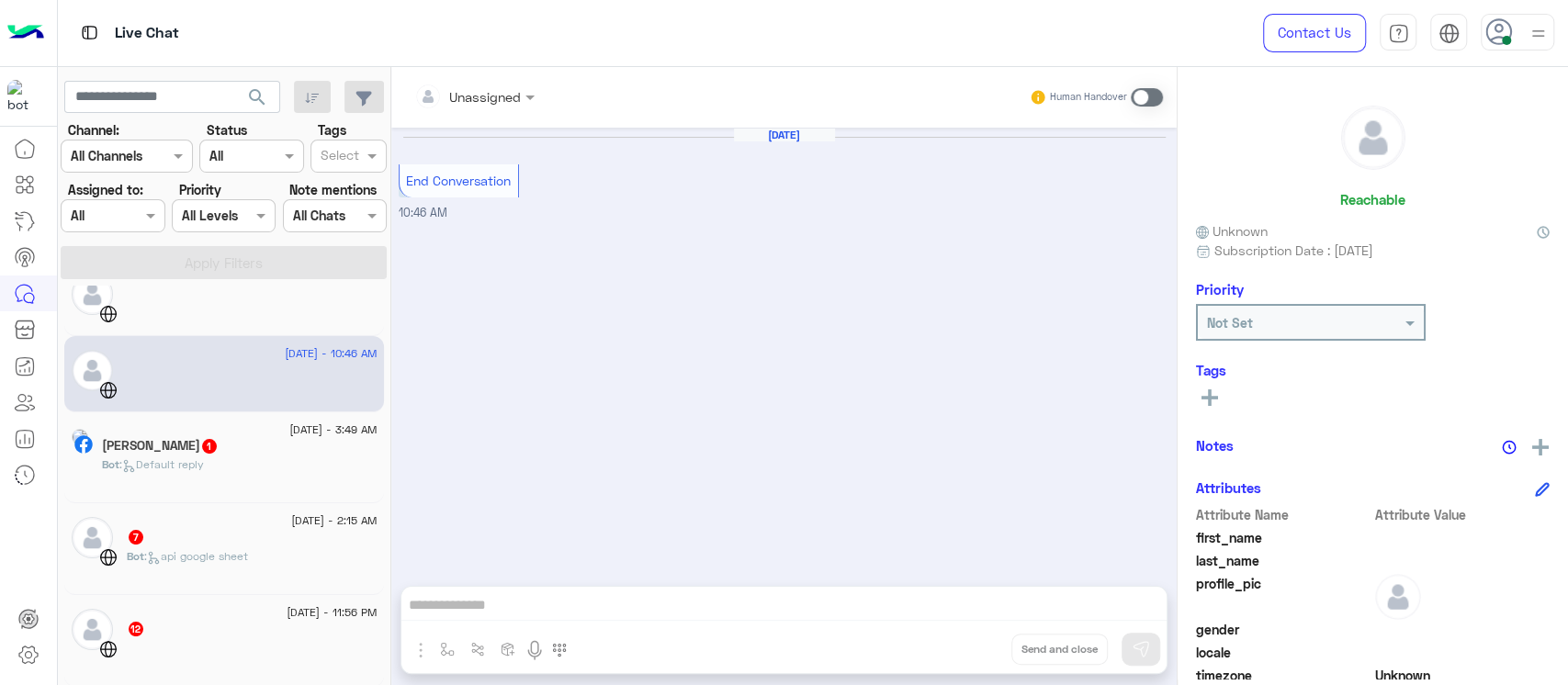 click on "[PERSON_NAME]  1" 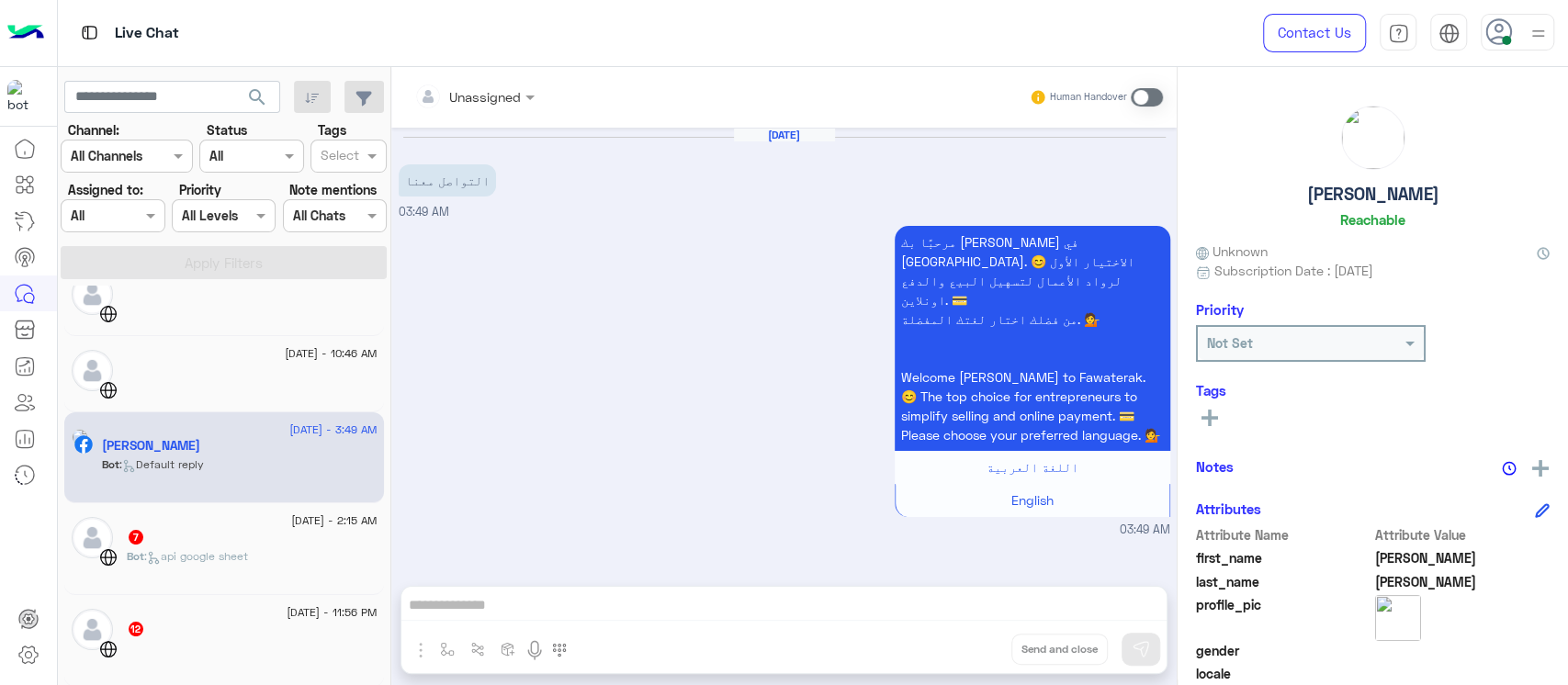 click on "التواصل معنا" at bounding box center [447, 180] 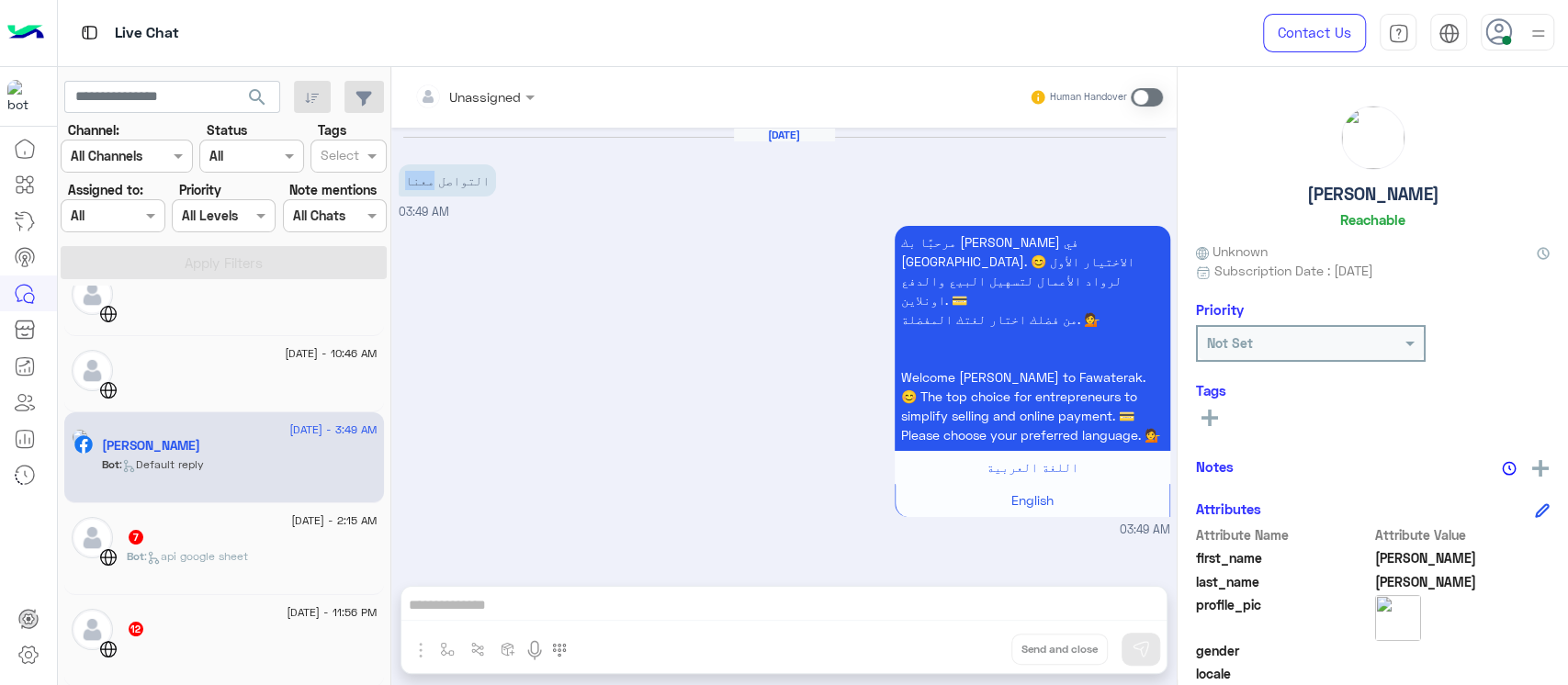 click on "التواصل معنا" at bounding box center [447, 180] 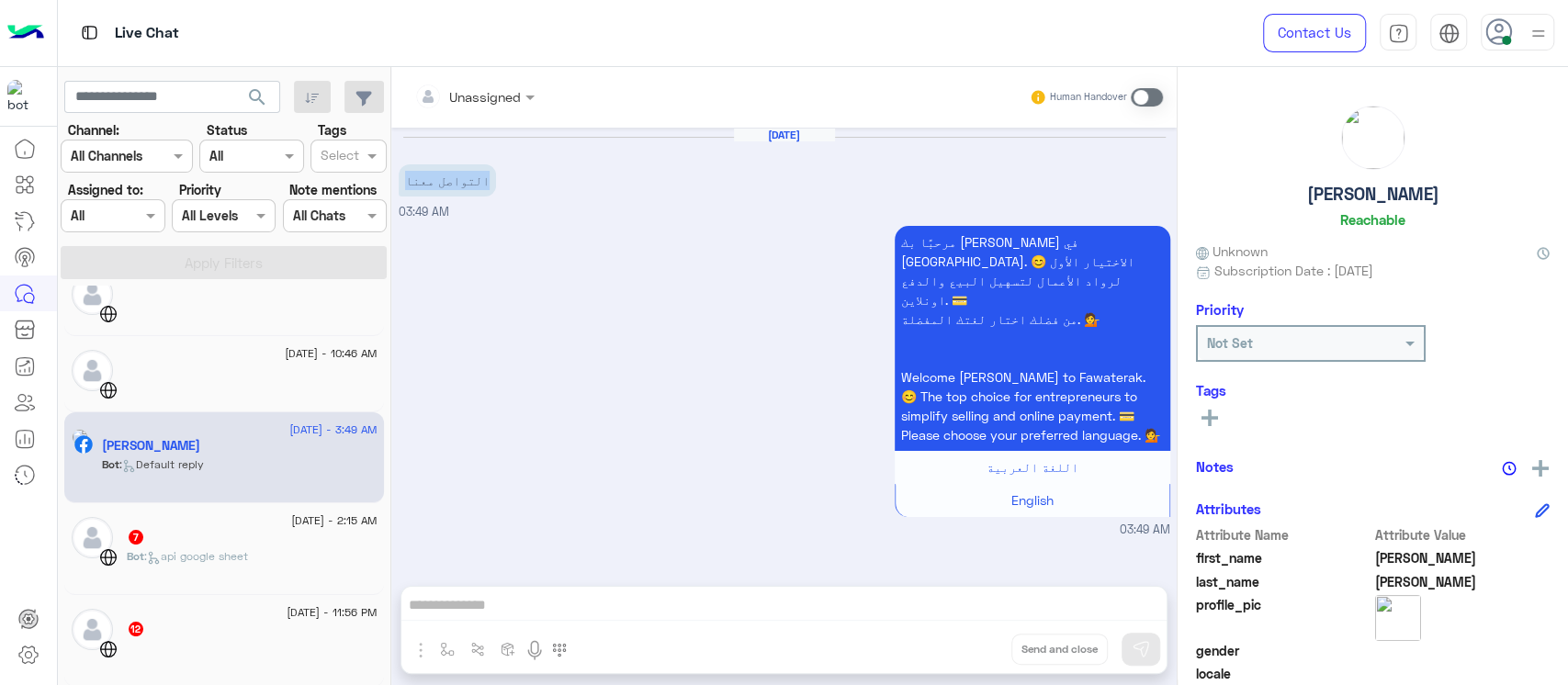 click on "التواصل معنا" at bounding box center (447, 180) 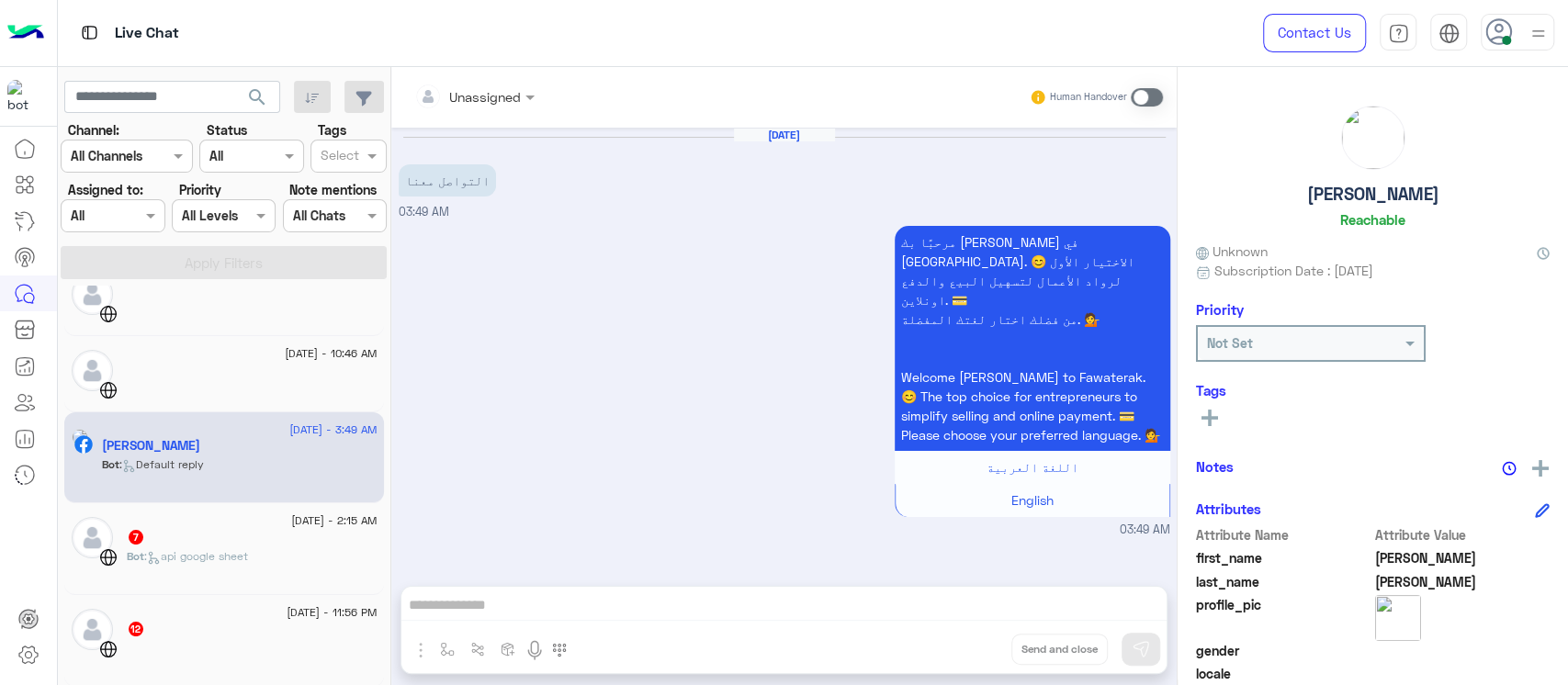 click on "Bot :   api google sheet" 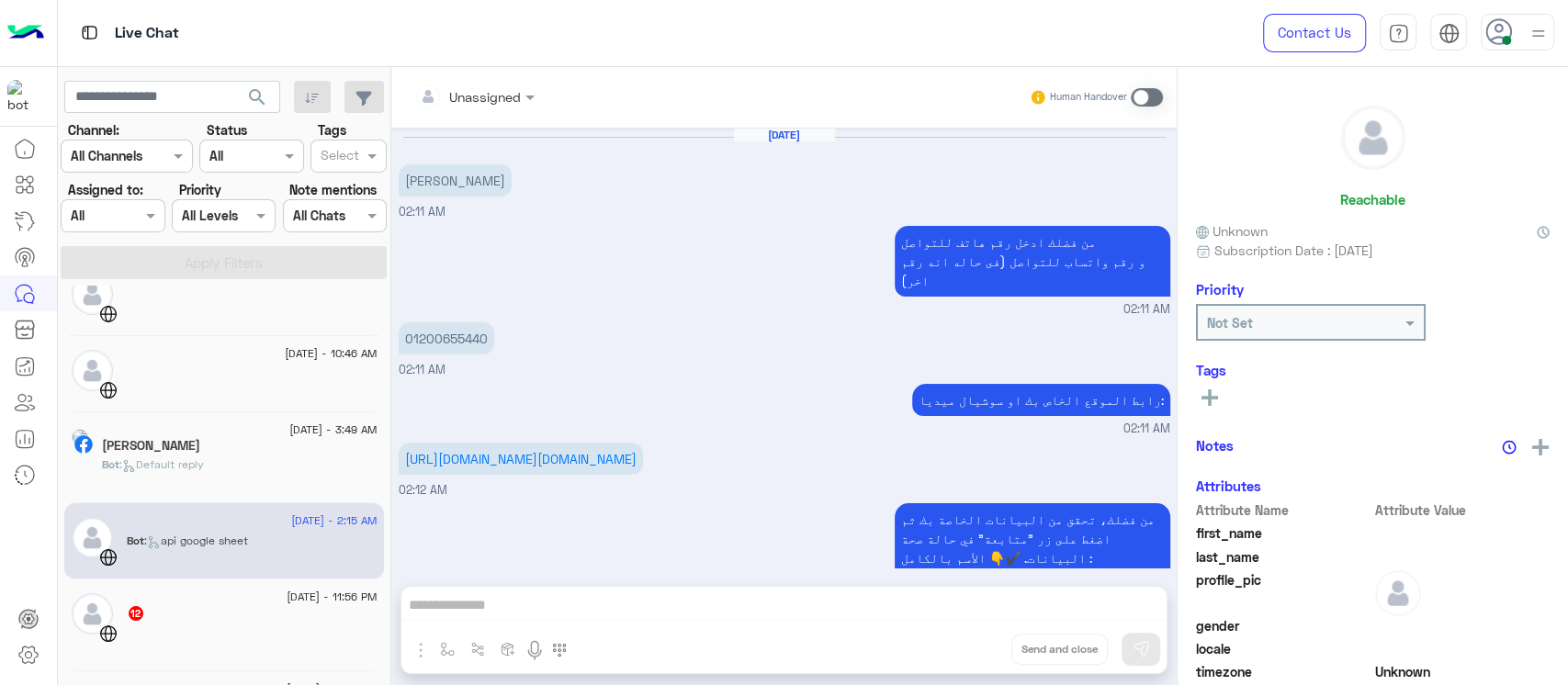 scroll, scrollTop: 939, scrollLeft: 0, axis: vertical 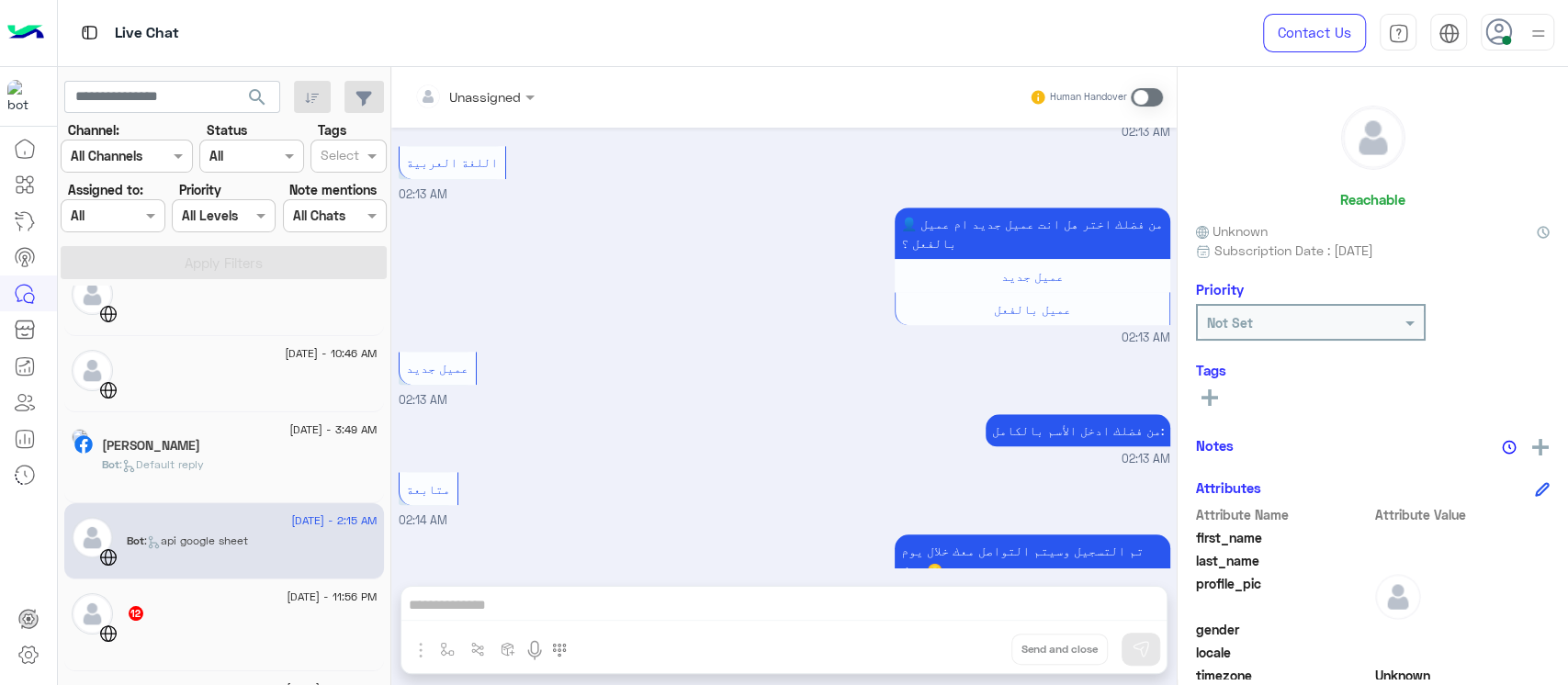 click on "تم التسجيل وسيتم التواصل معك خلال يوم عمل 😊" at bounding box center (1032, 560) 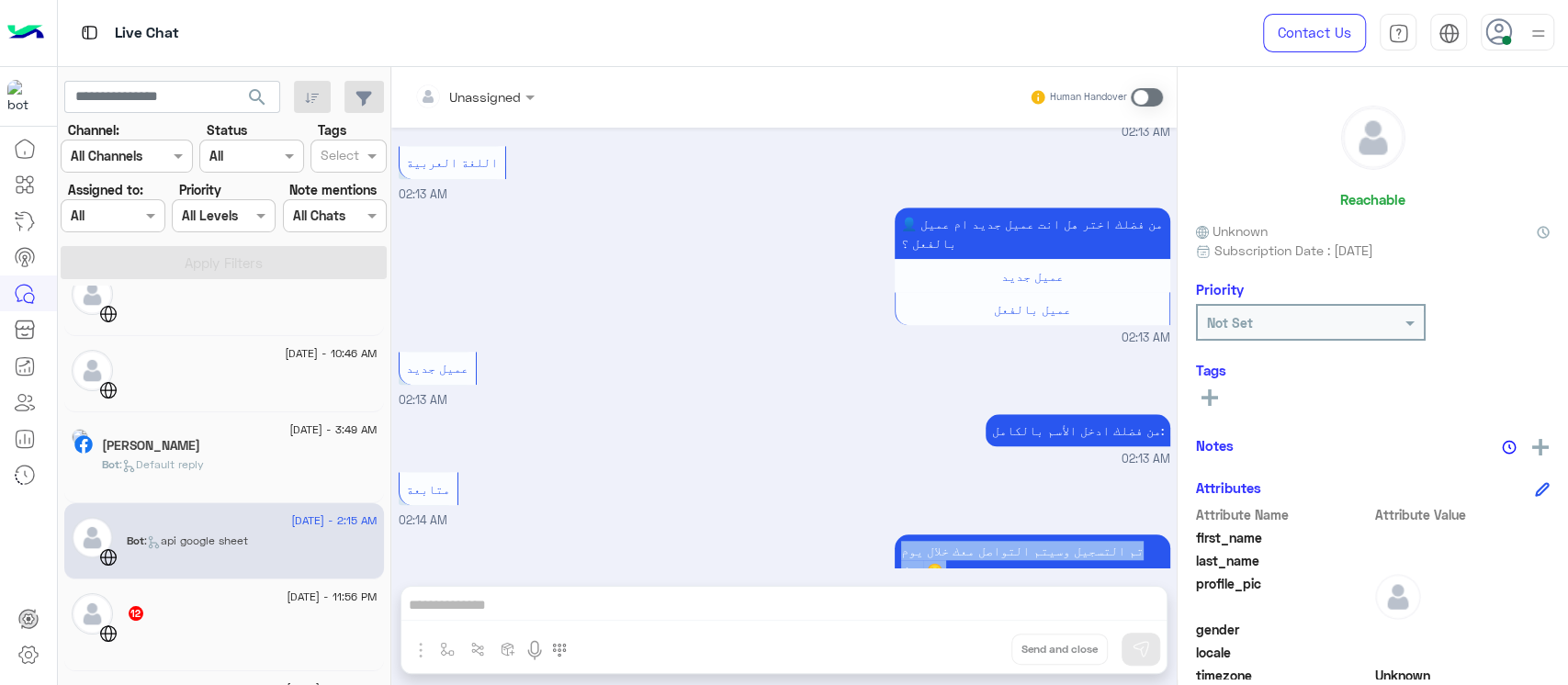 click on "تم التسجيل وسيتم التواصل معك خلال يوم عمل 😊" at bounding box center [1032, 560] 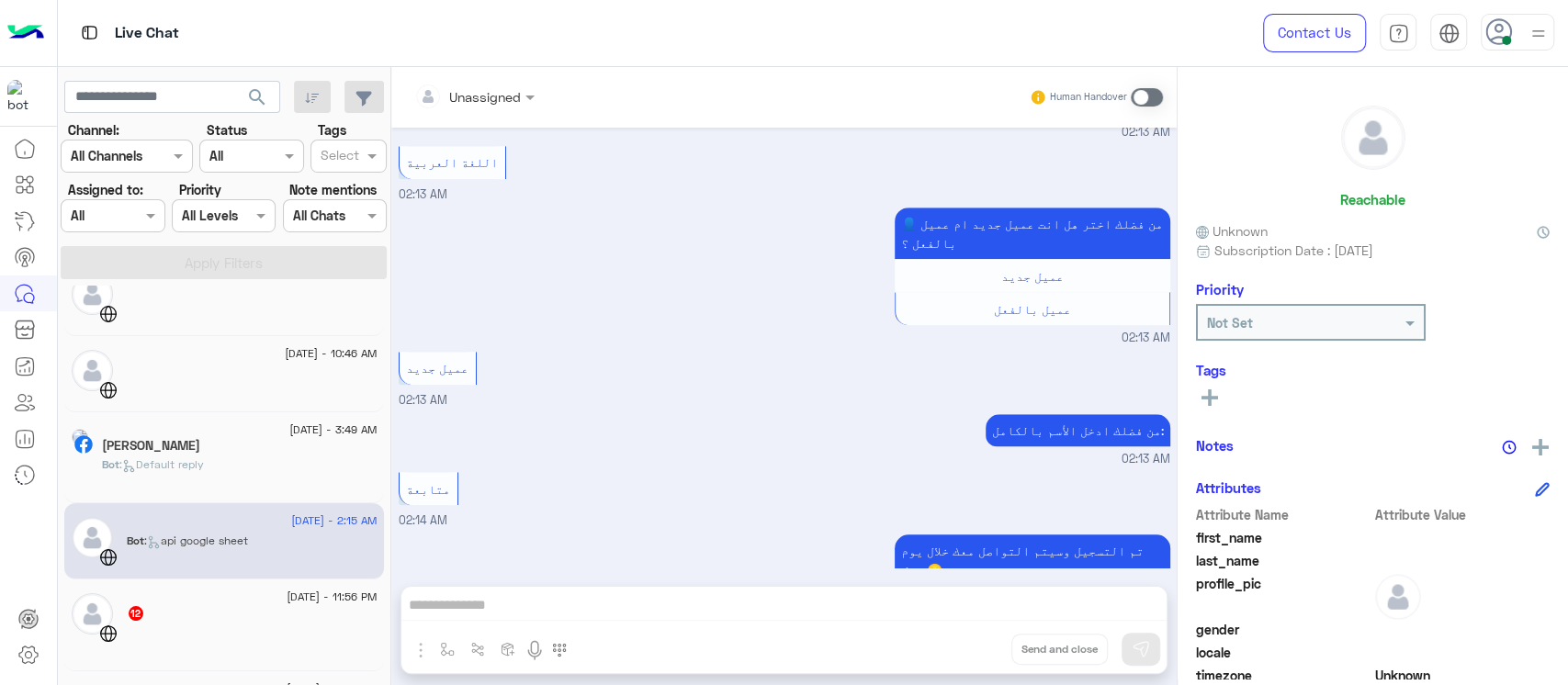 click on "متابعة    02:14 AM" at bounding box center [784, 499] 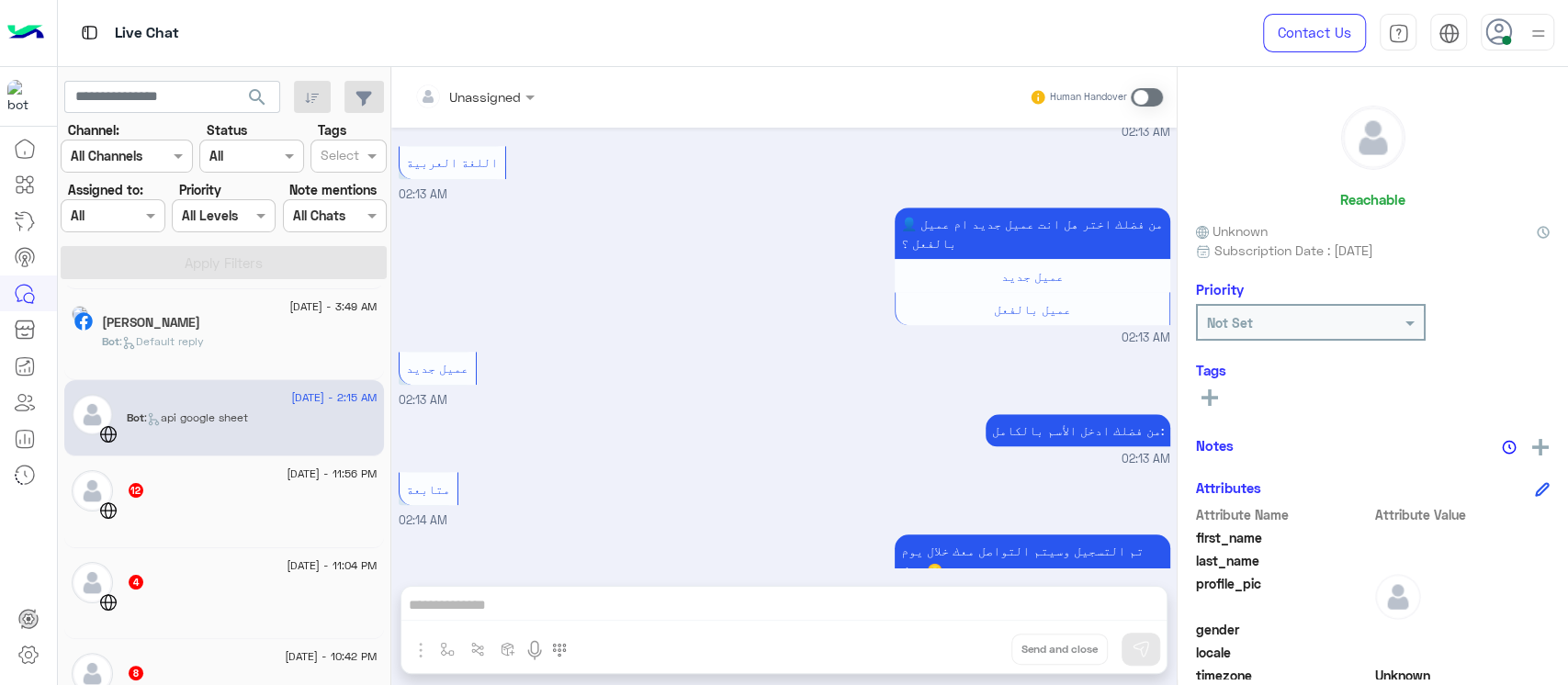 scroll, scrollTop: 367, scrollLeft: 0, axis: vertical 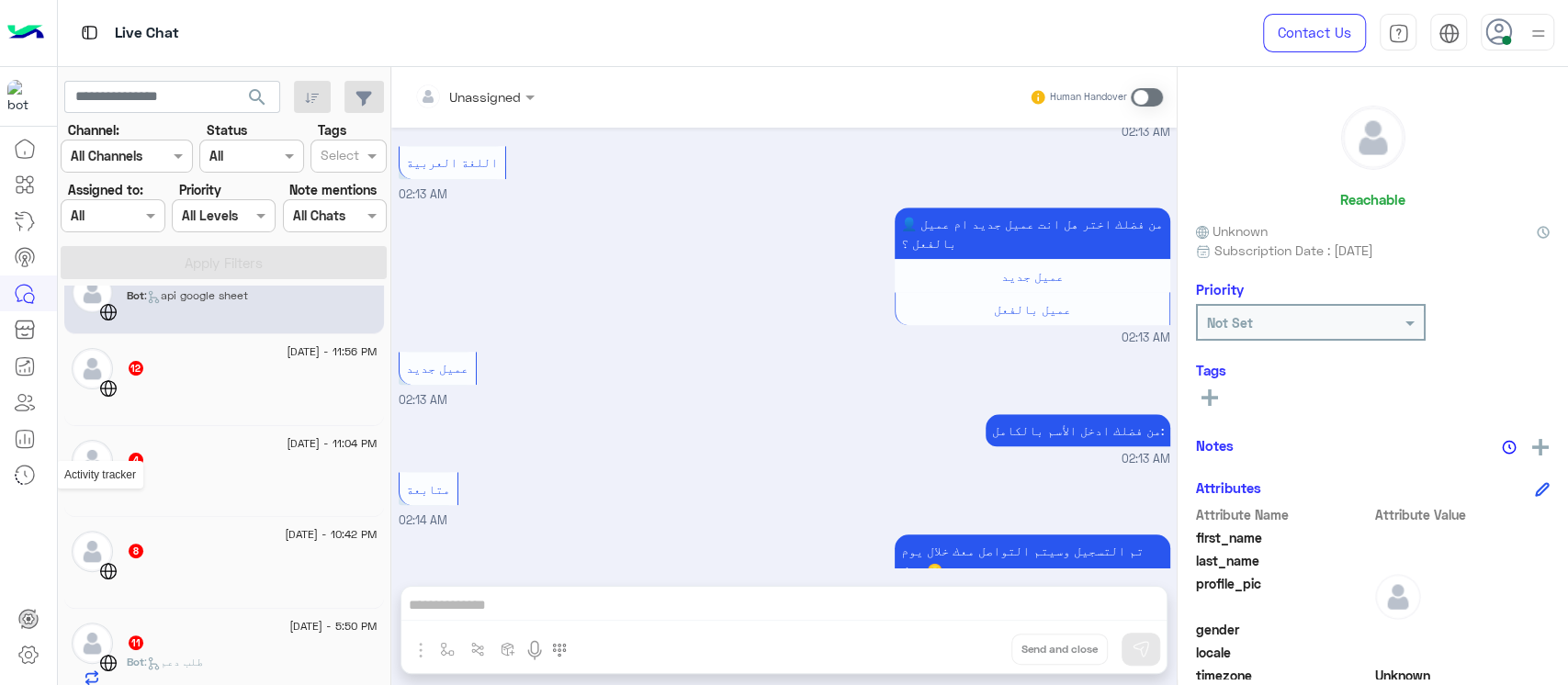 click 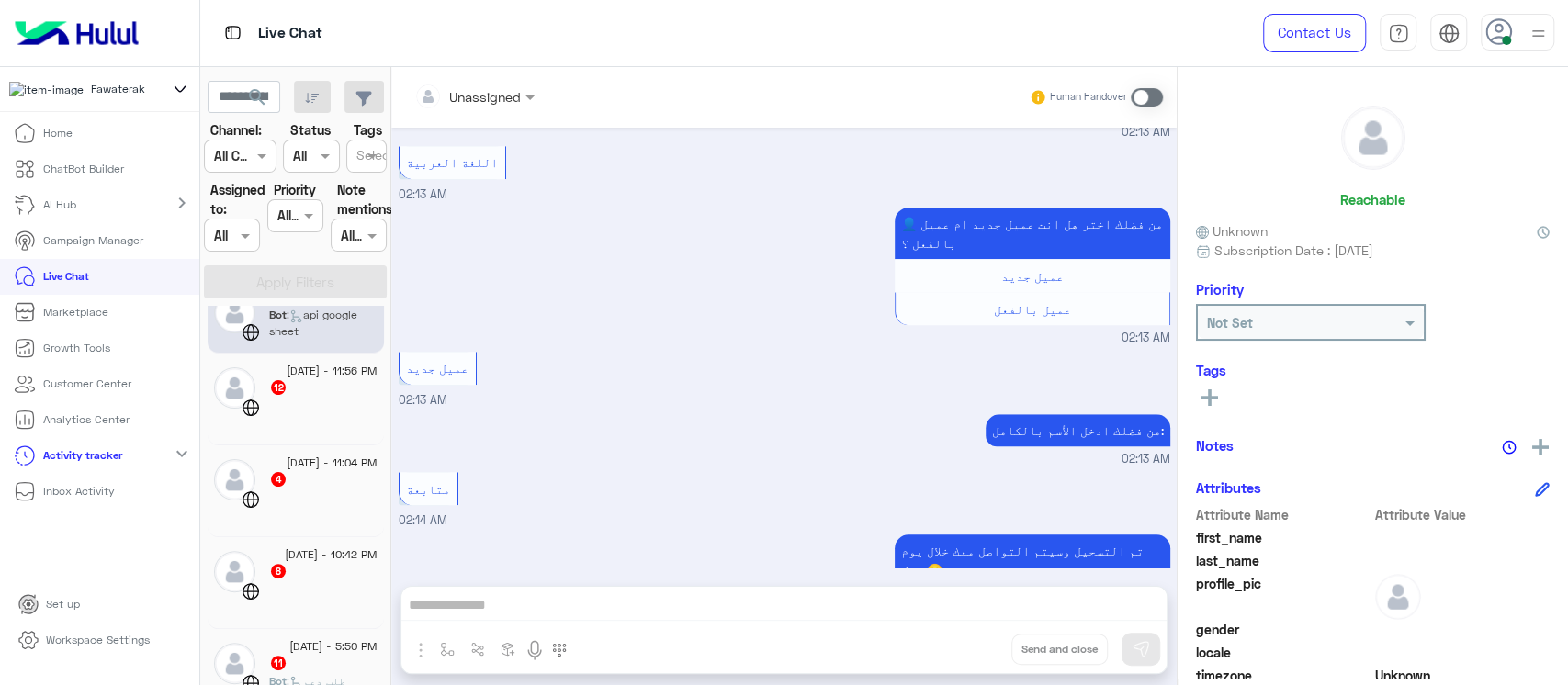 click 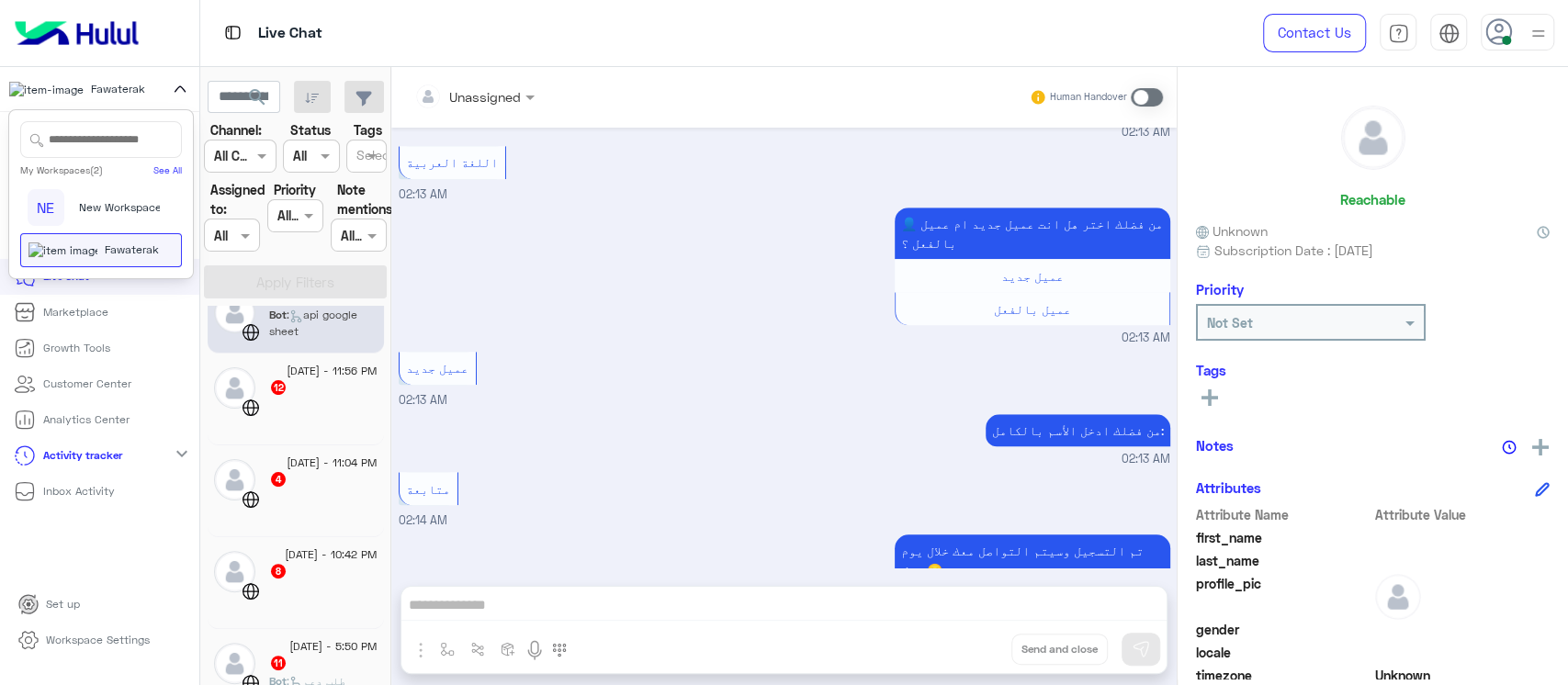 click on "search Channel: Channel All Channels Status Channel All Tags Select Assigned to: Assigned on All Priority All Levels All Levels Note mentions Select All Chats Apply Filters" 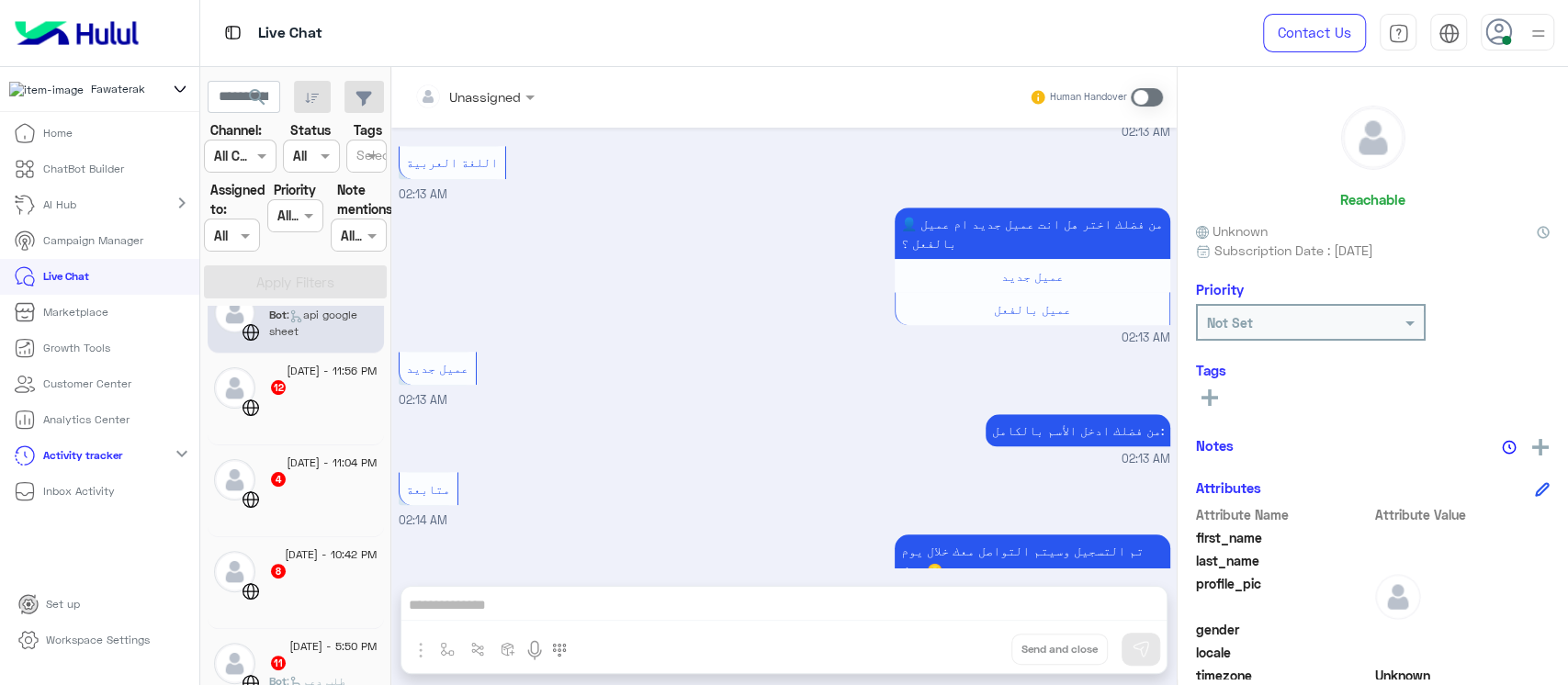 click on "expand_more" 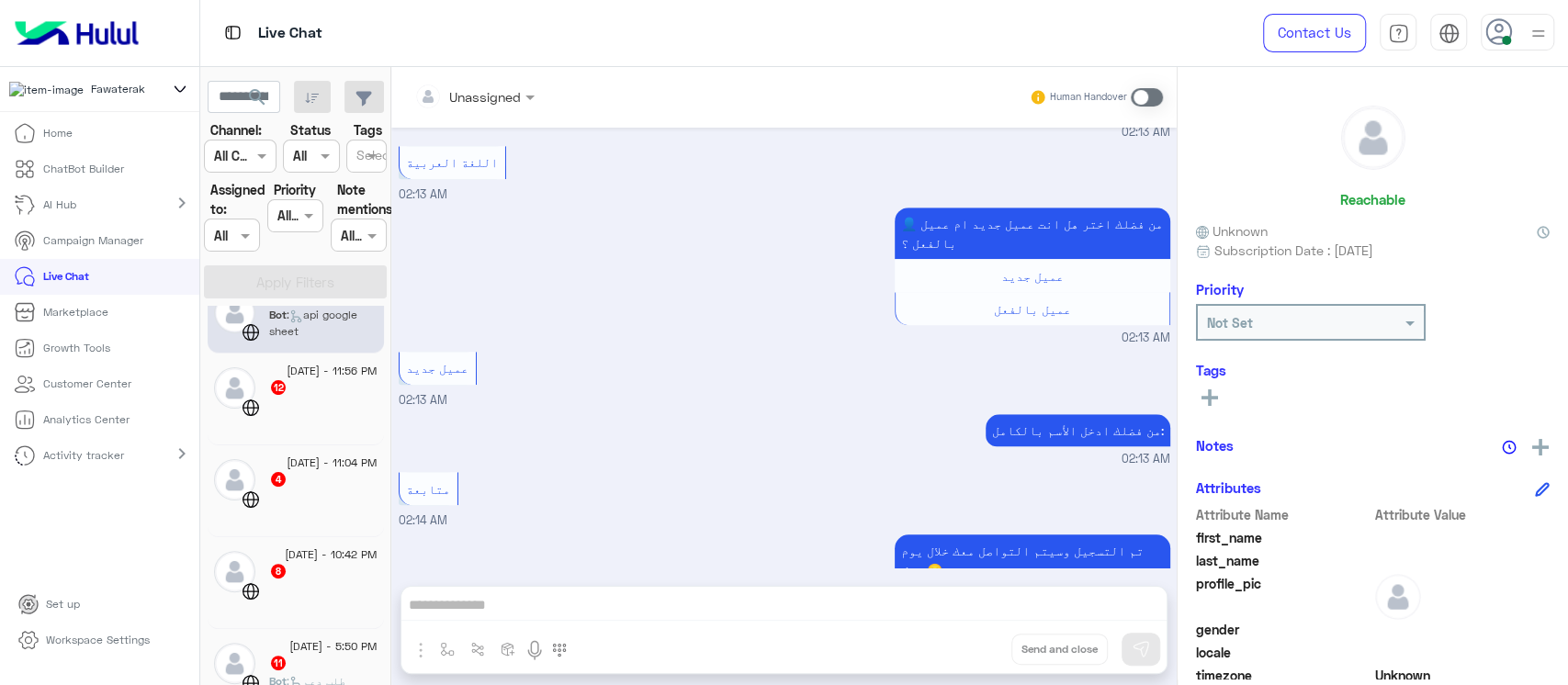 click on "chevron_right" 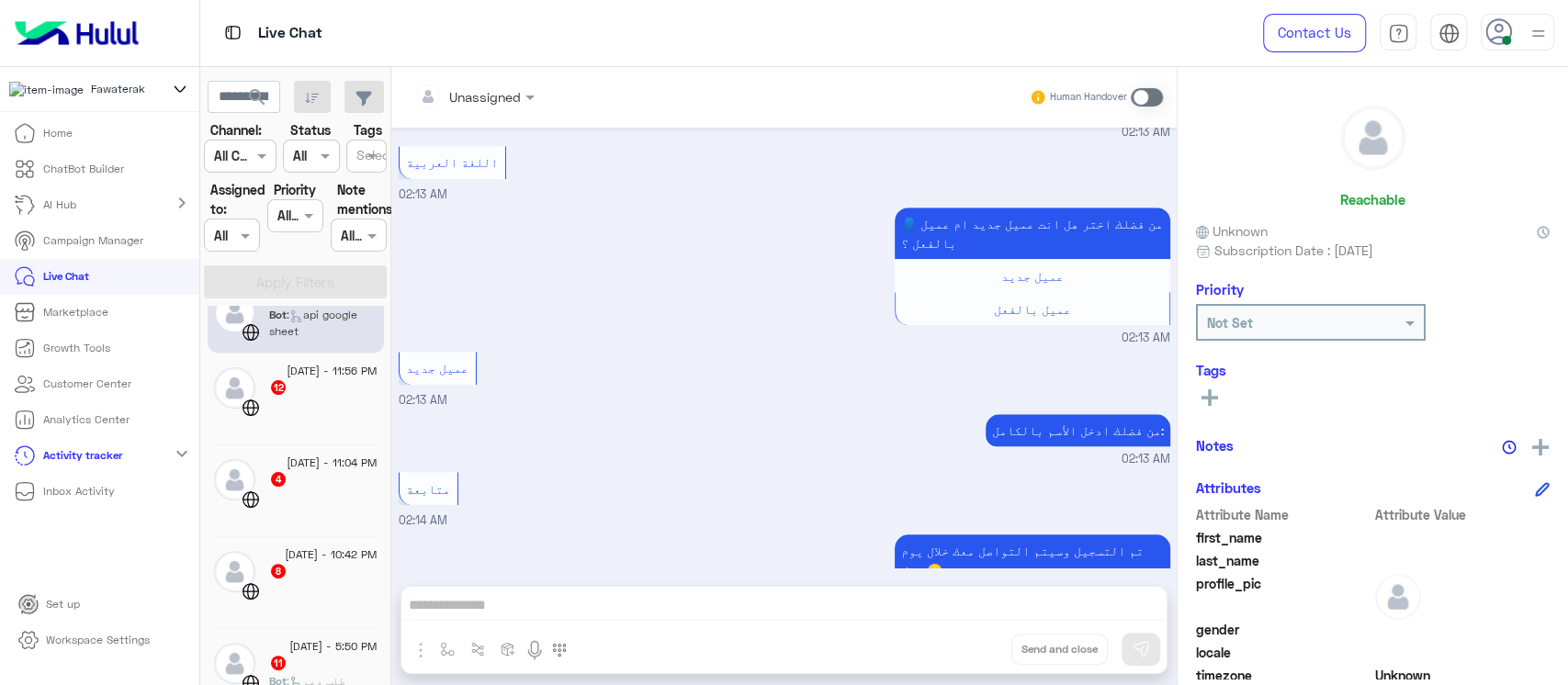 click on "[DATE] - 11:56 PM" 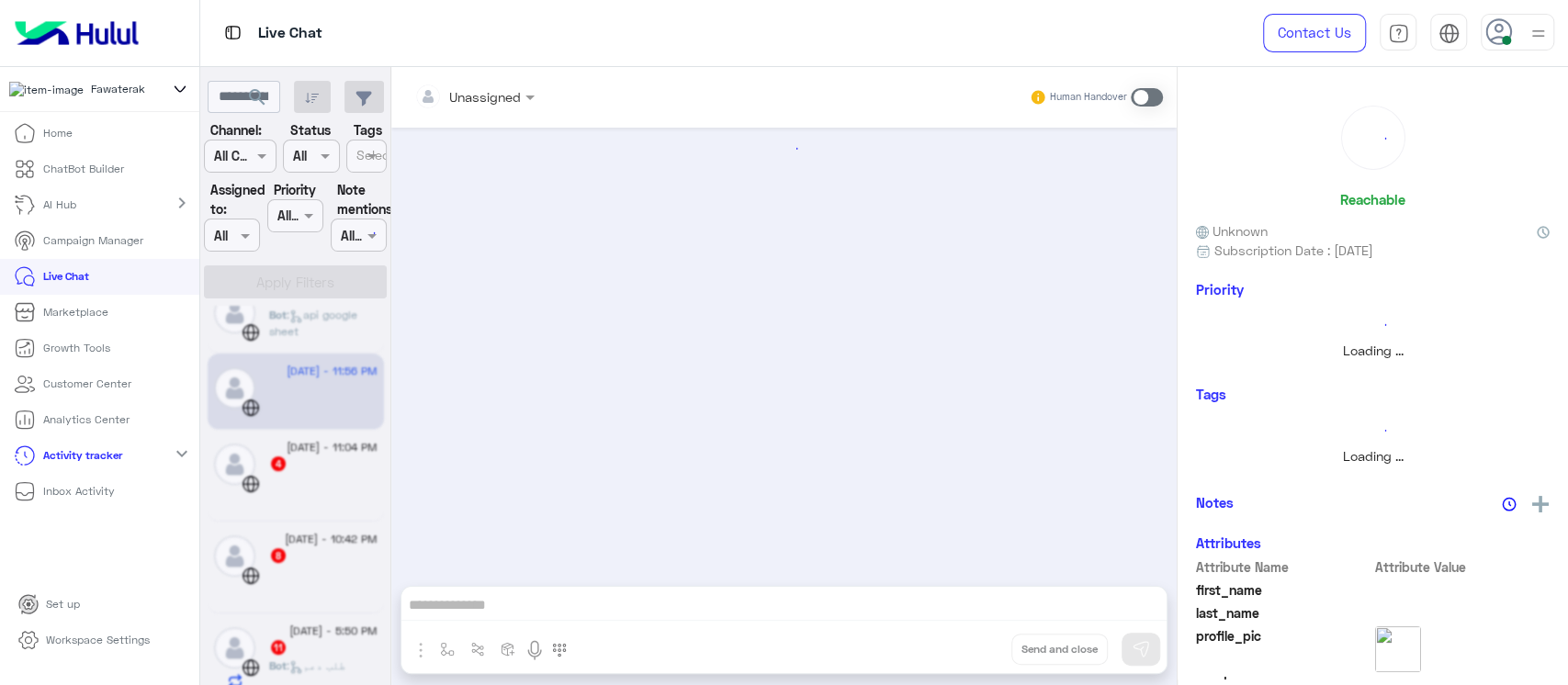scroll, scrollTop: 0, scrollLeft: 0, axis: both 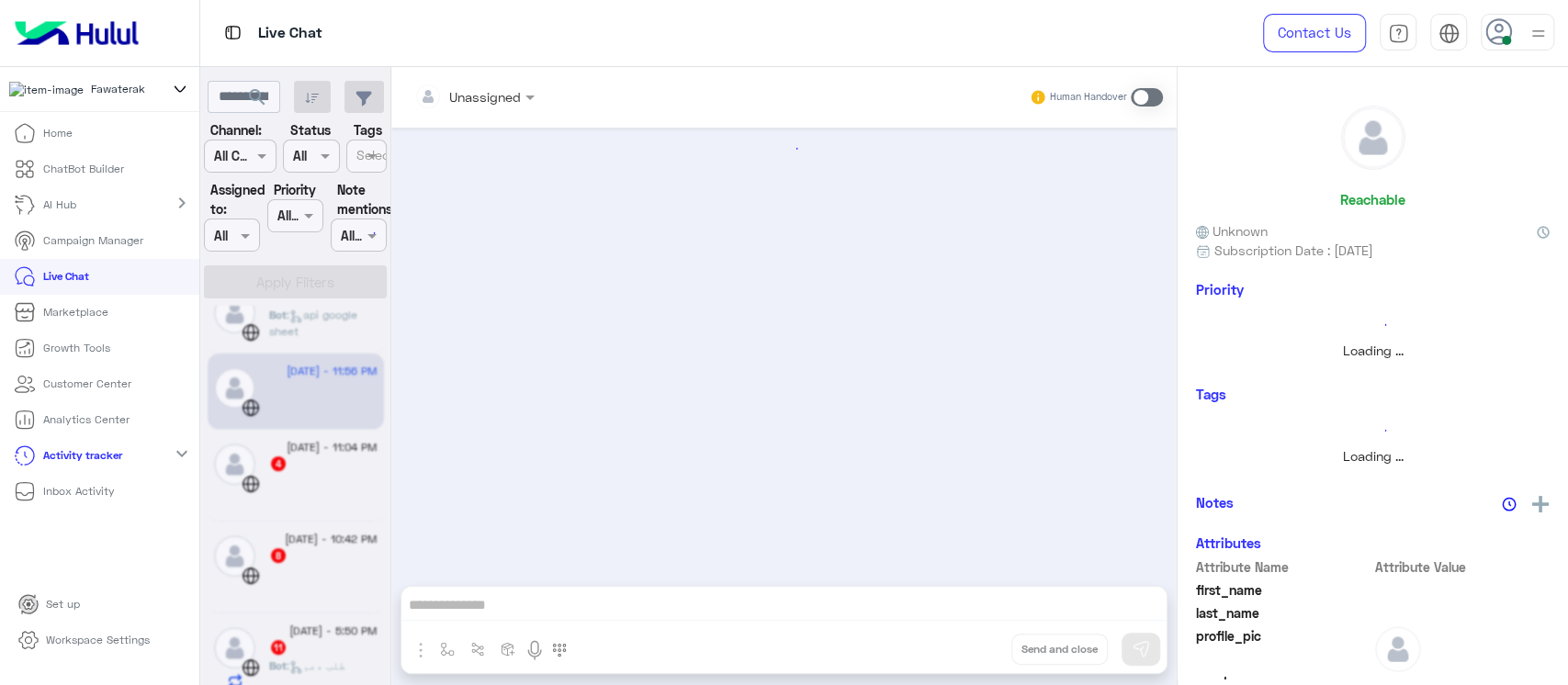 click on "Live Chat" at bounding box center [66, 276] 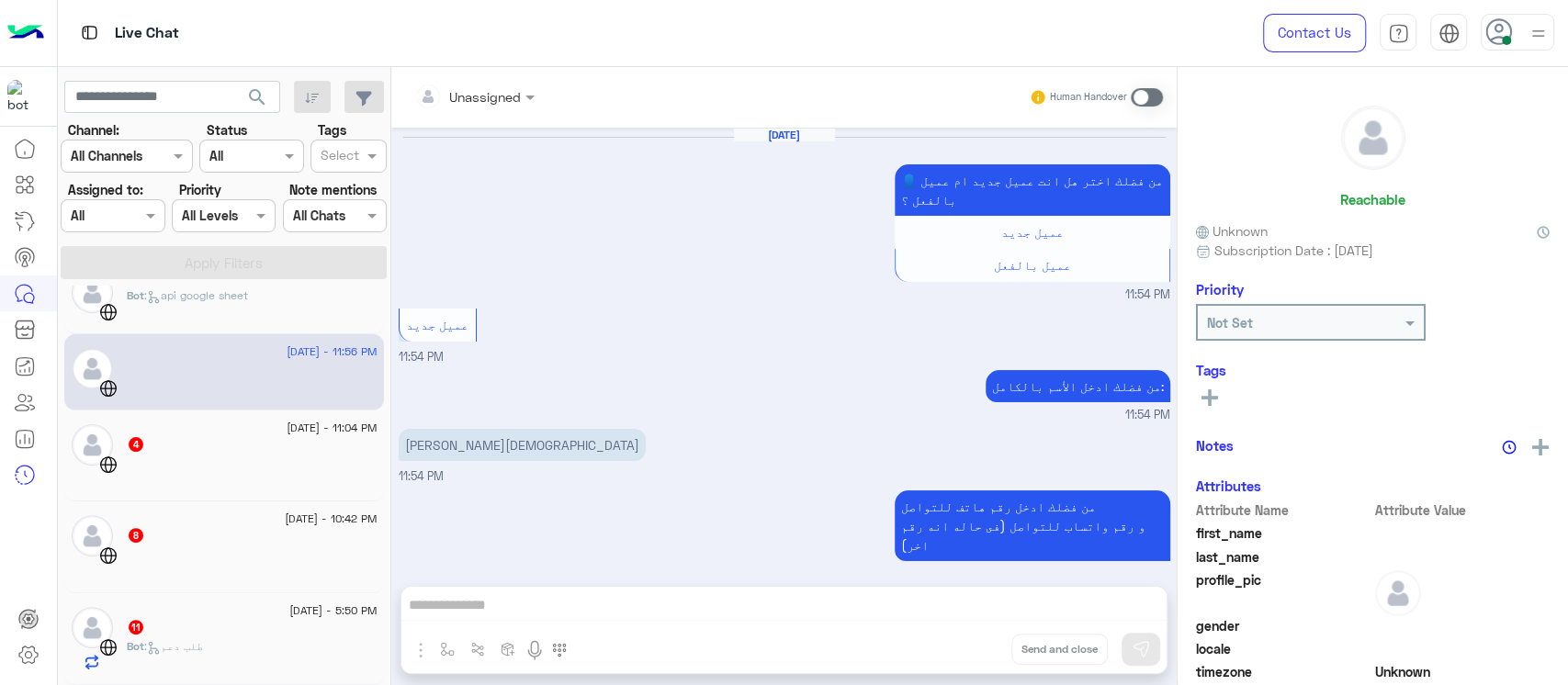 scroll, scrollTop: 1490, scrollLeft: 0, axis: vertical 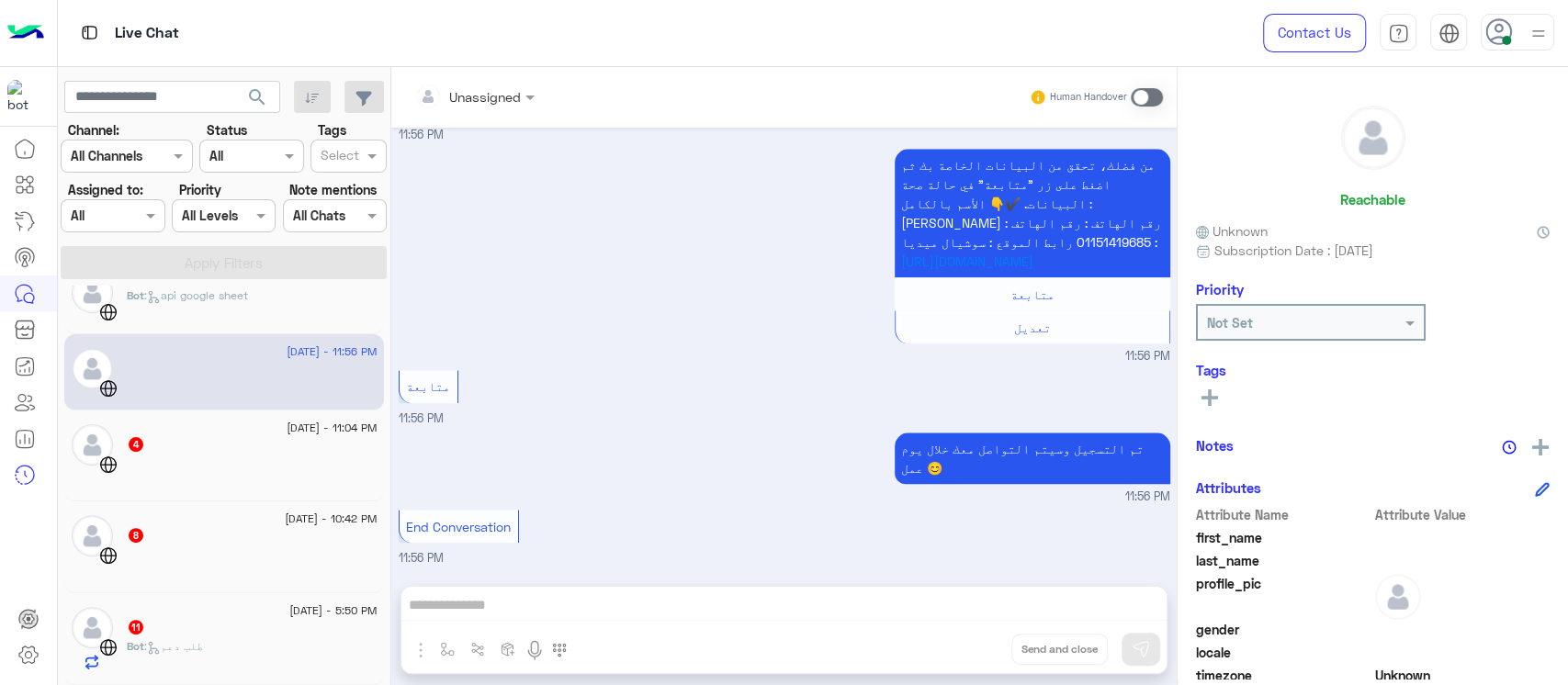 click 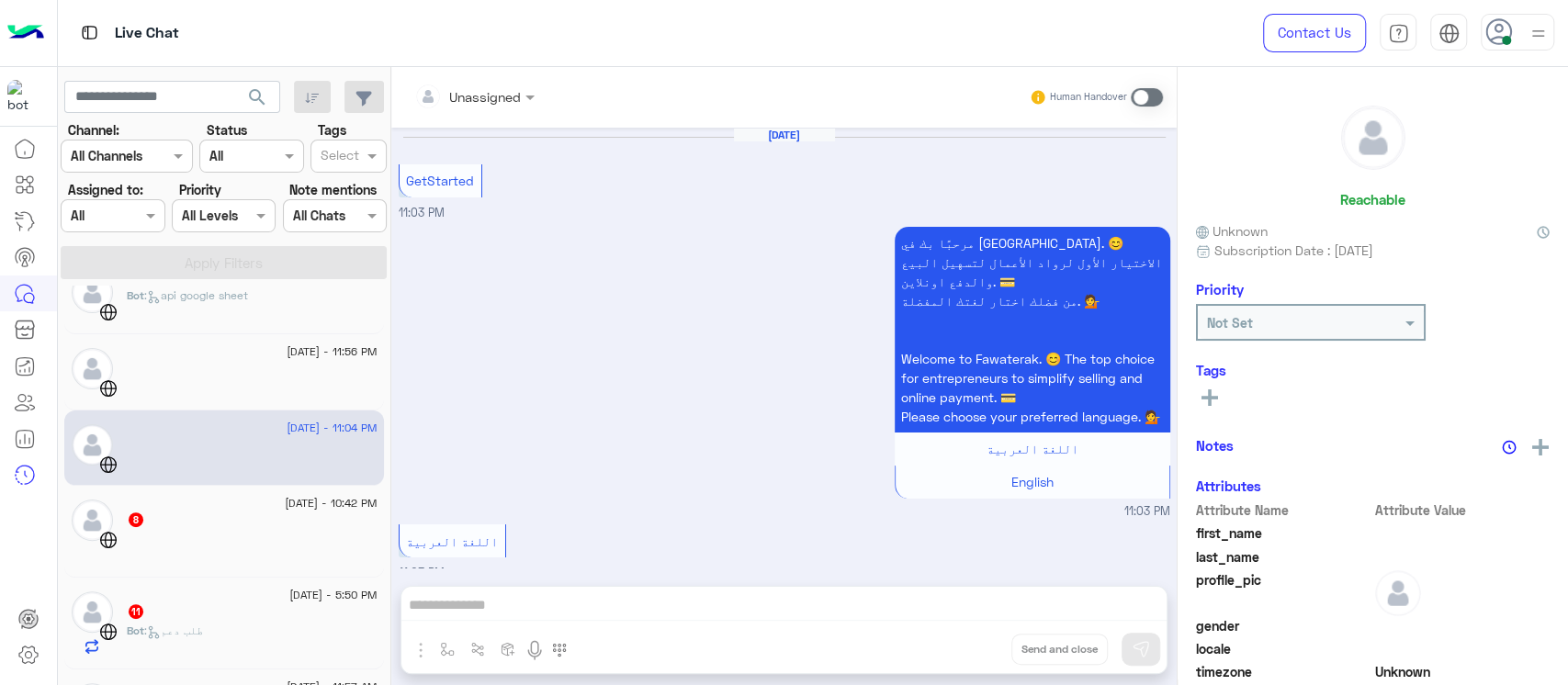 scroll, scrollTop: 340, scrollLeft: 0, axis: vertical 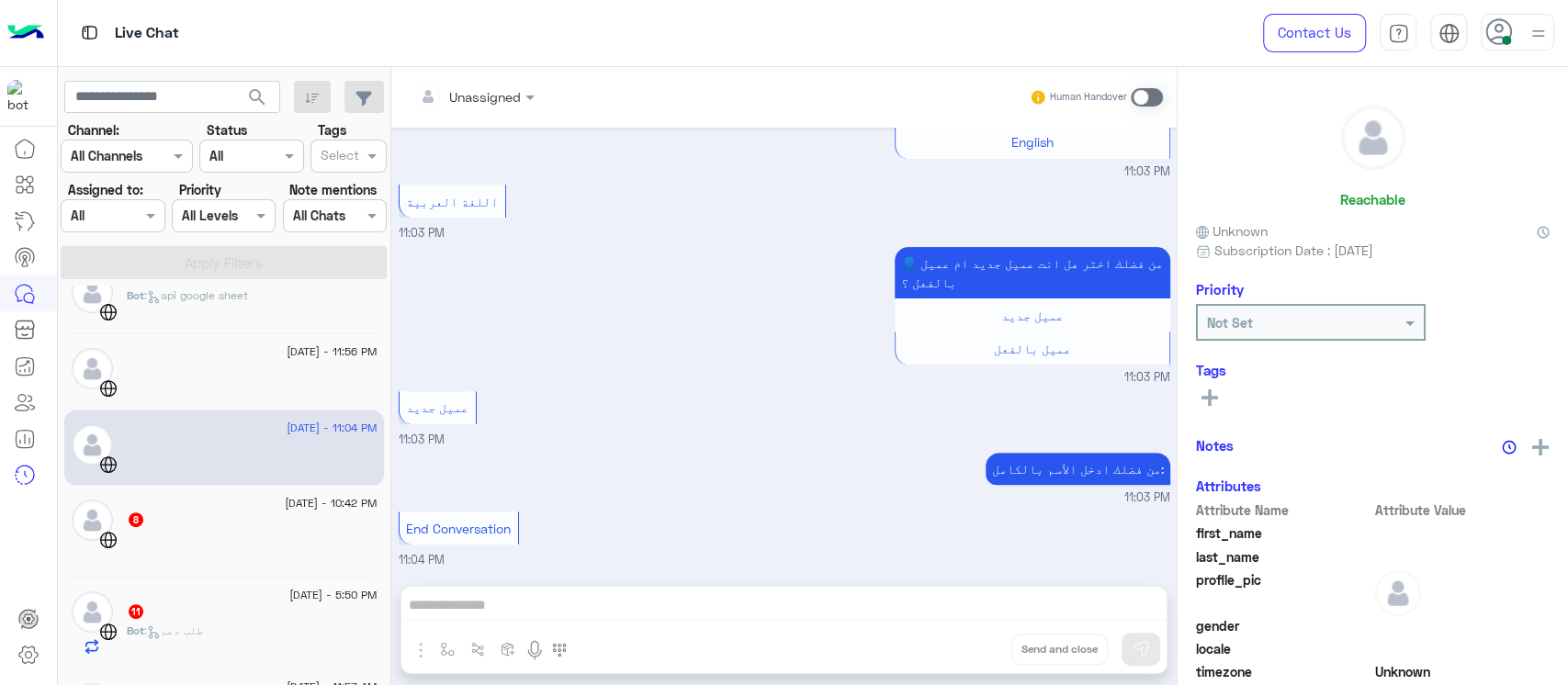 click on "من فضلك ادخل الأسم بالكامل:" at bounding box center [1077, 468] 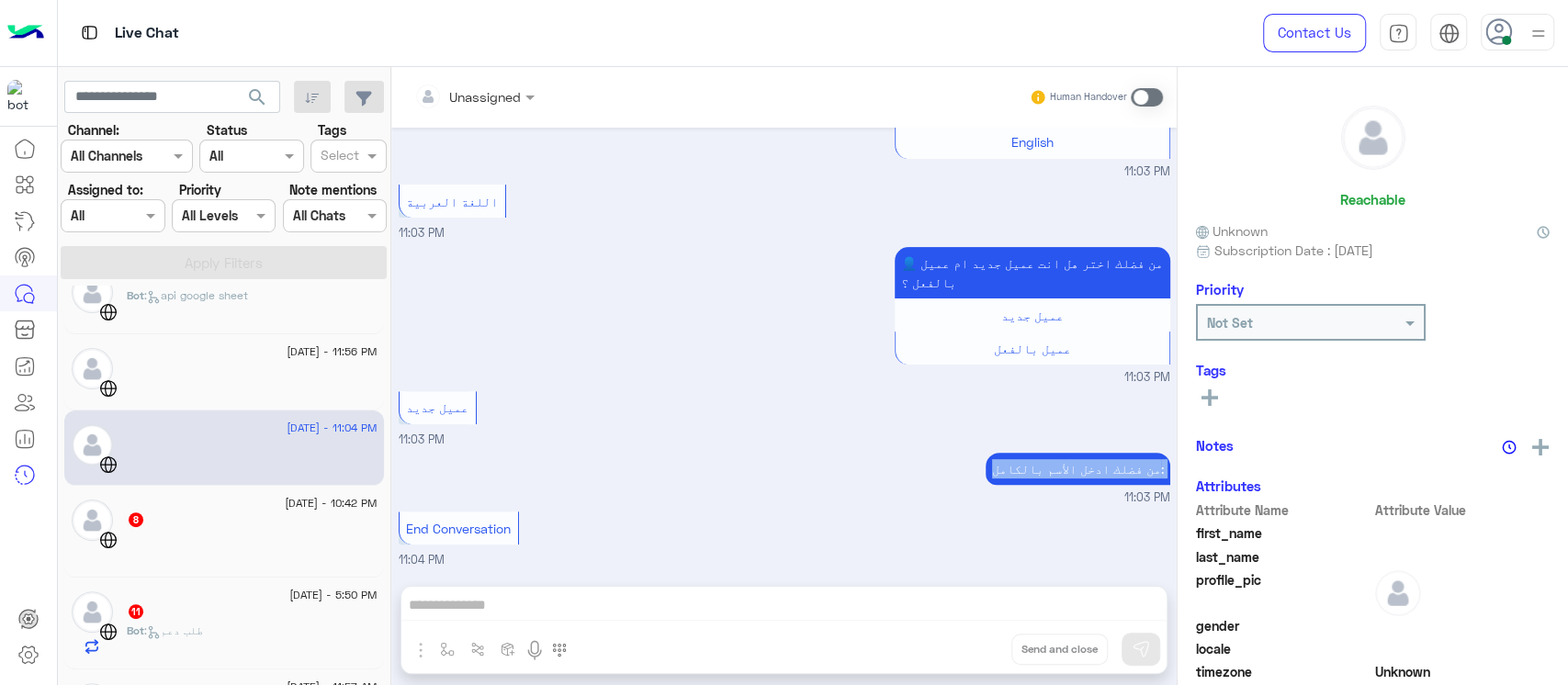 click on "من فضلك ادخل الأسم بالكامل:" at bounding box center (1077, 468) 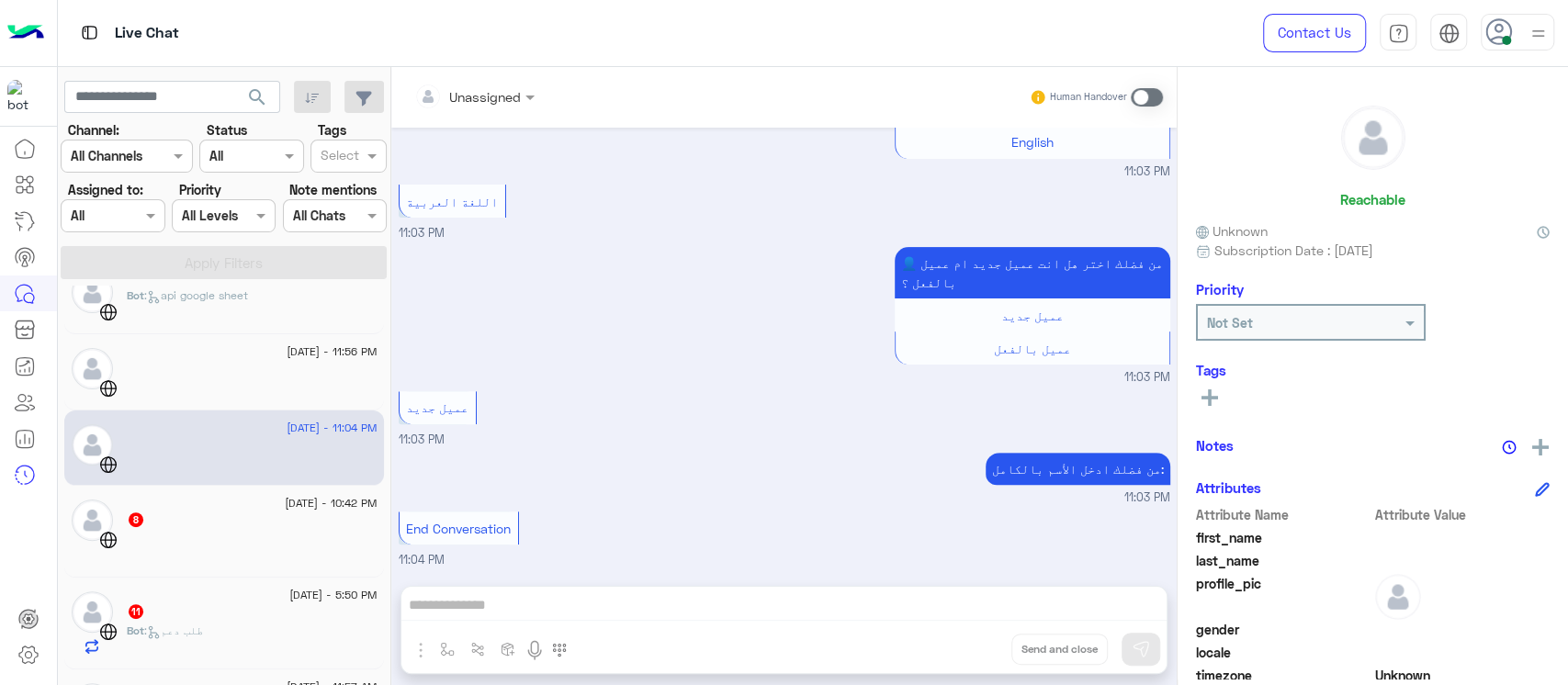 click on "Unassigned Human Handover     [DATE]   GetStarted    11:03 PM  مرحبًا بك  في [GEOGRAPHIC_DATA]. 😊 الاختيار الأول لرواد الأعمال لتسهيل البيع والدفع اونلاين. 💳 من فضلك اختار لغتك المفضلة. 💁 Welcome  to [GEOGRAPHIC_DATA]. 😊 The top choice for entrepreneurs to simplify selling and online payment. 💳 Please choose your preferred language. 💁  اللغة العربية   English     11:03 PM   اللغة العربية    11:03 PM  👤 من فضلك اختر هل انت عميل جديد ام عميل بالفعل ؟  عميل جديد   عميل بالفعل     11:03 PM   عميل جديد    11:03 PM  من فضلك ادخل الأسم بالكامل:    11:03 PM   End Conversation    11:04 PM   Drop   Send and close" at bounding box center (784, 379) 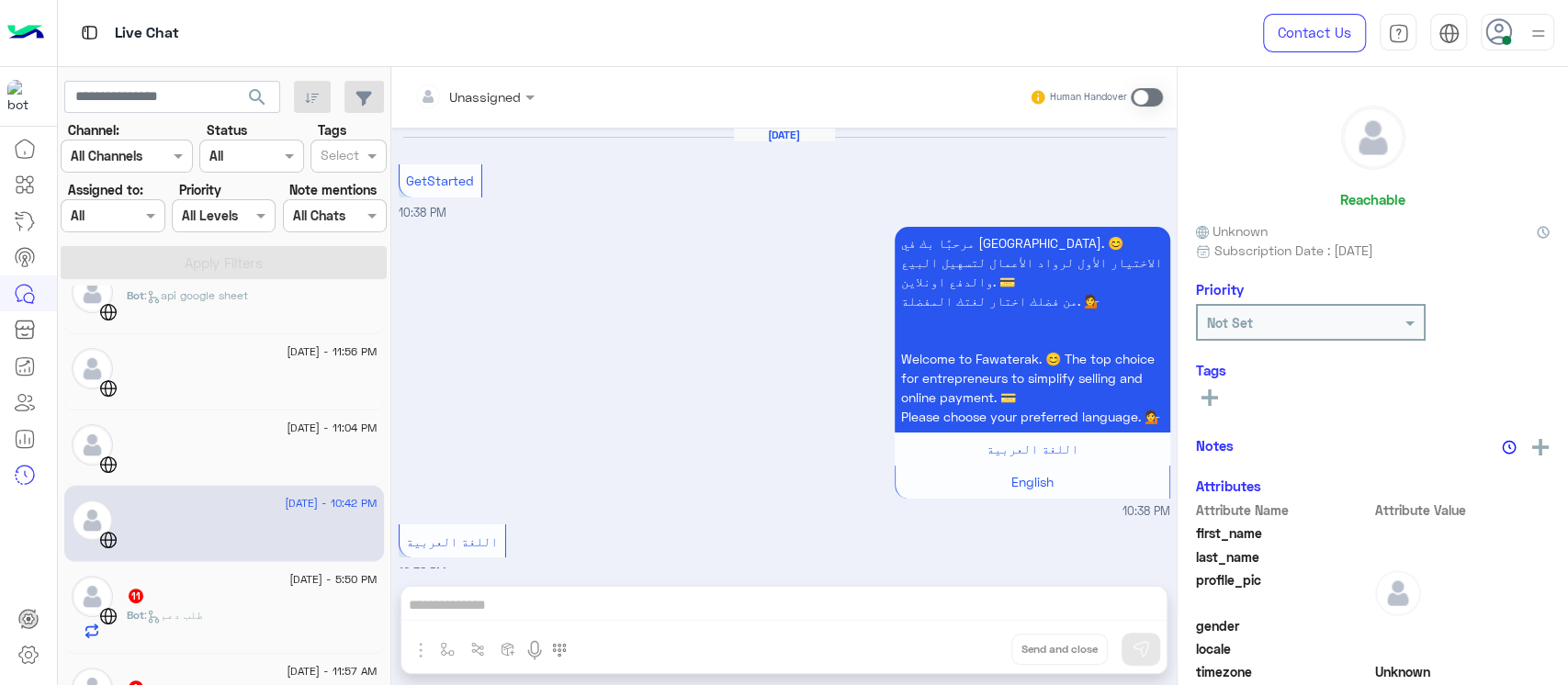 scroll, scrollTop: 1039, scrollLeft: 0, axis: vertical 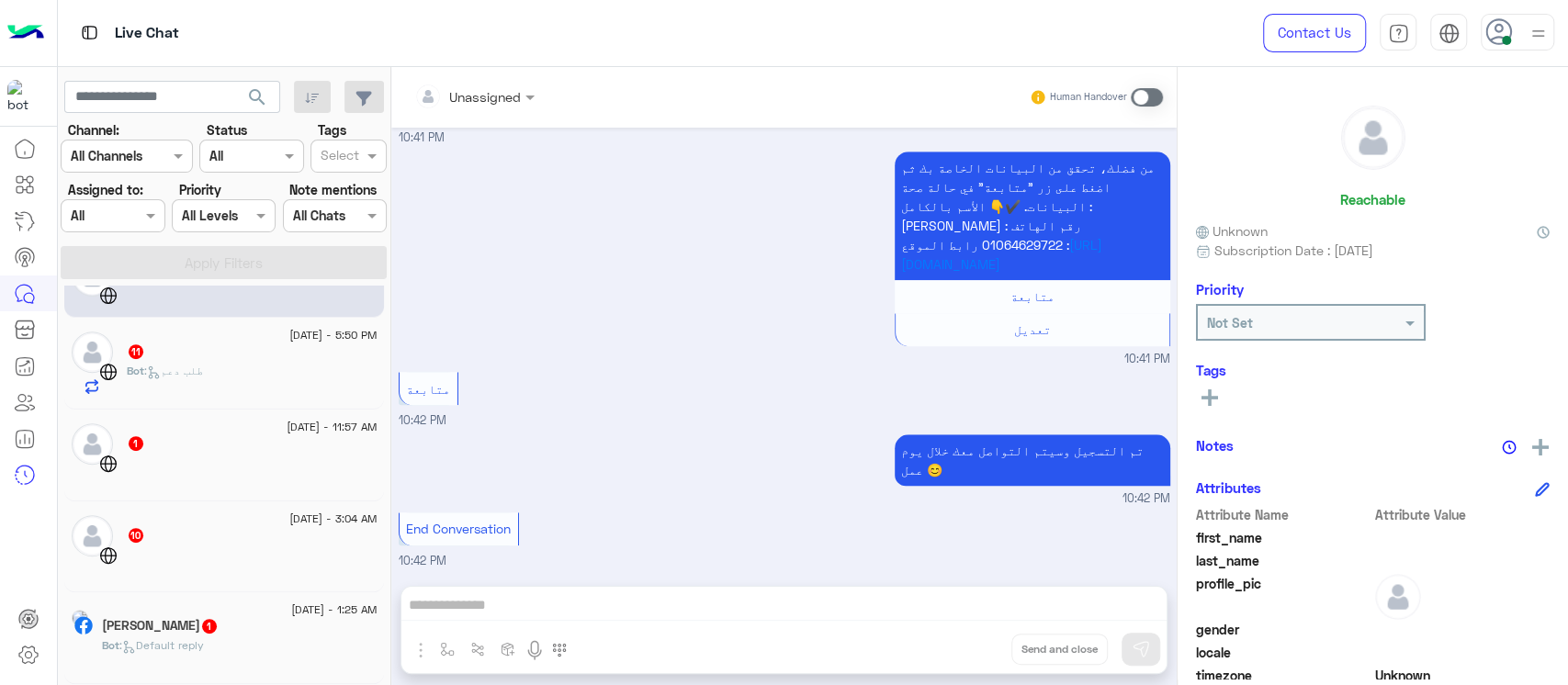 drag, startPoint x: 0, startPoint y: 336, endPoint x: 0, endPoint y: 353, distance: 17 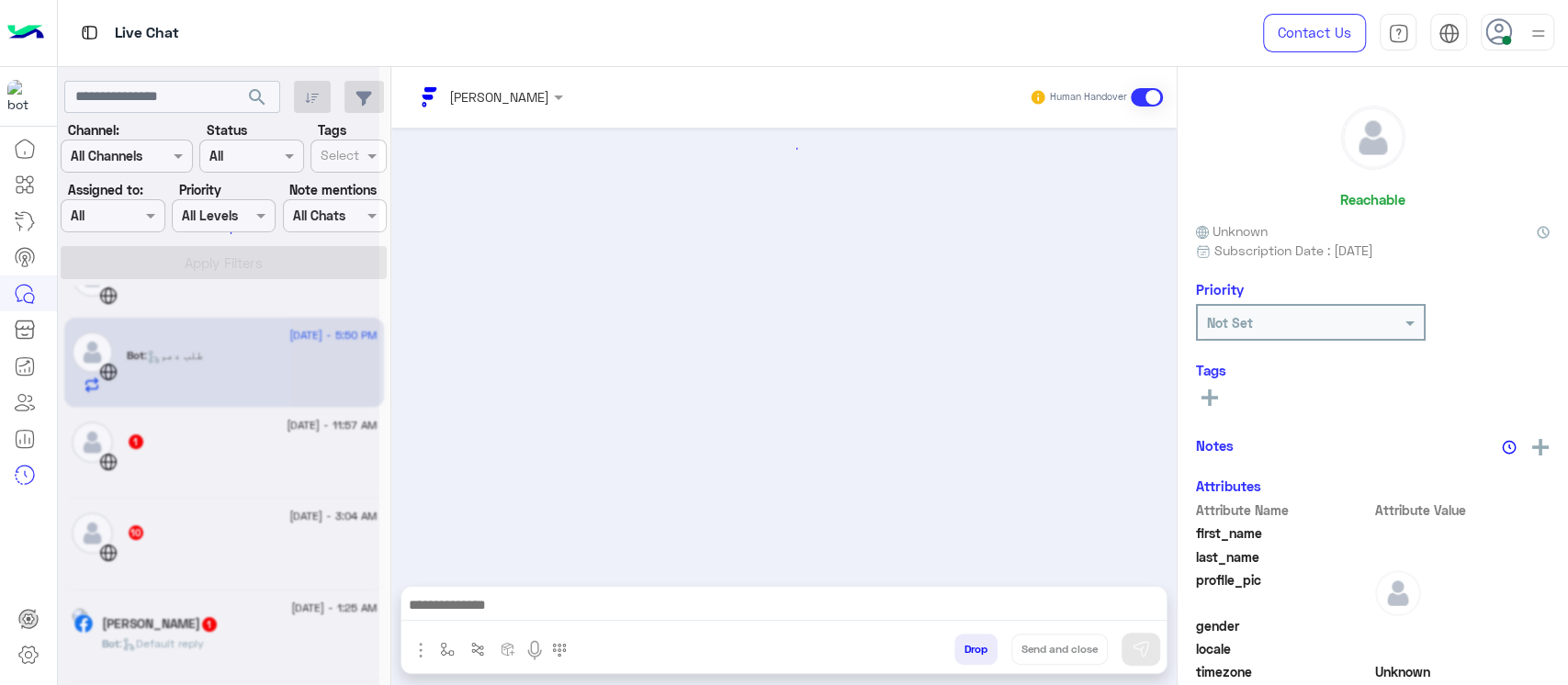 scroll, scrollTop: 1460, scrollLeft: 0, axis: vertical 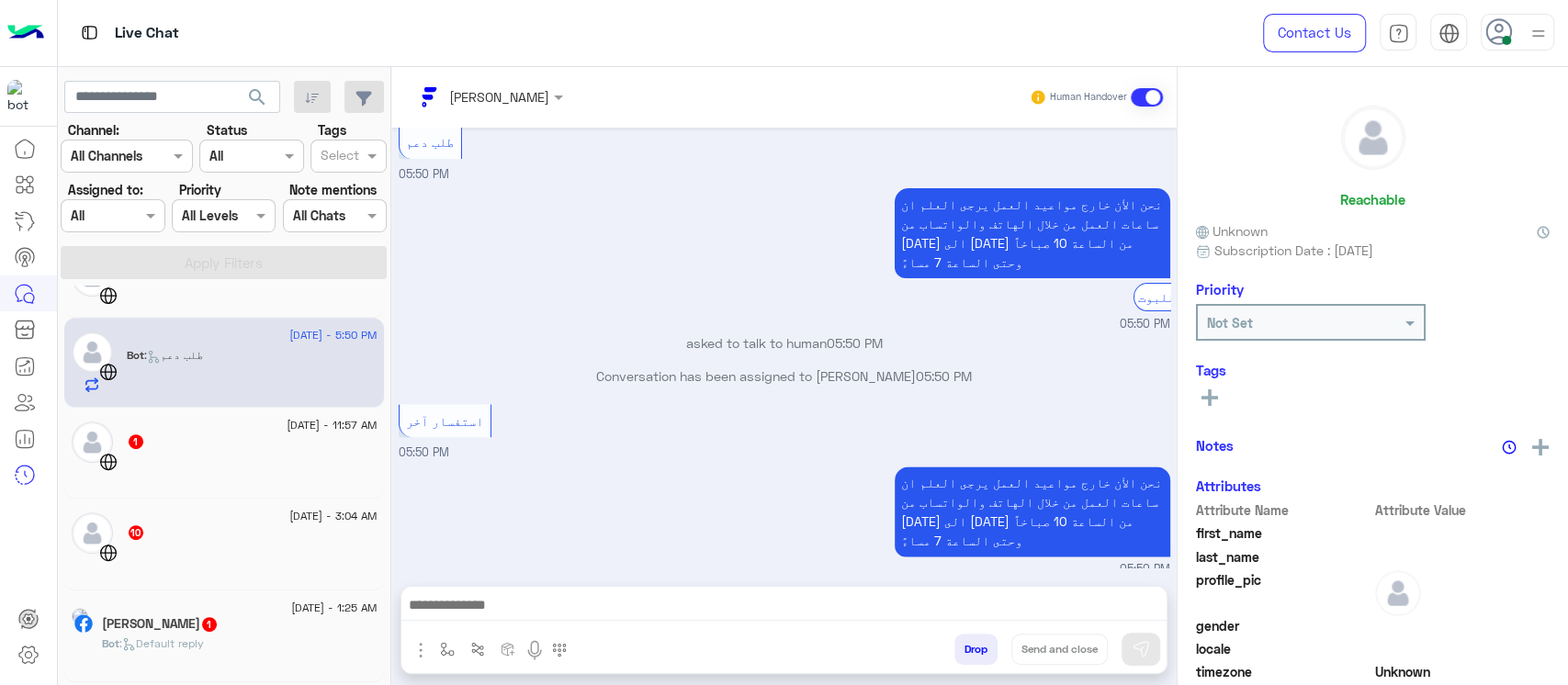 click on "نحن الأن خارج مواعيد العمل يرجى العلم ان ساعات العمل من خلال الهاتف والواتساب من [DATE] الى [DATE] من الساعة 10 صباخاً وحتى الساعة 7 مساءً" at bounding box center [1032, 511] 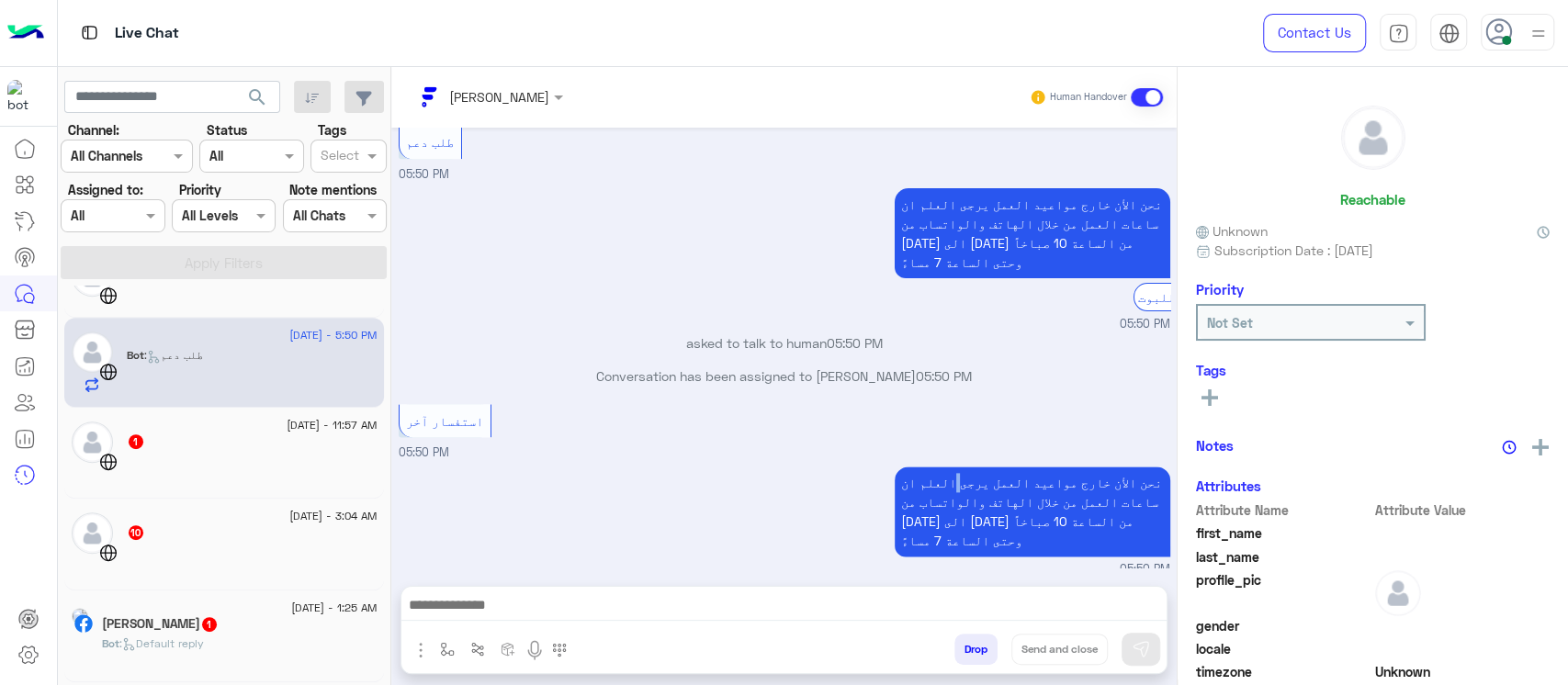 click on "نحن الأن خارج مواعيد العمل يرجى العلم ان ساعات العمل من خلال الهاتف والواتساب من [DATE] الى [DATE] من الساعة 10 صباخاً وحتى الساعة 7 مساءً" at bounding box center [1032, 511] 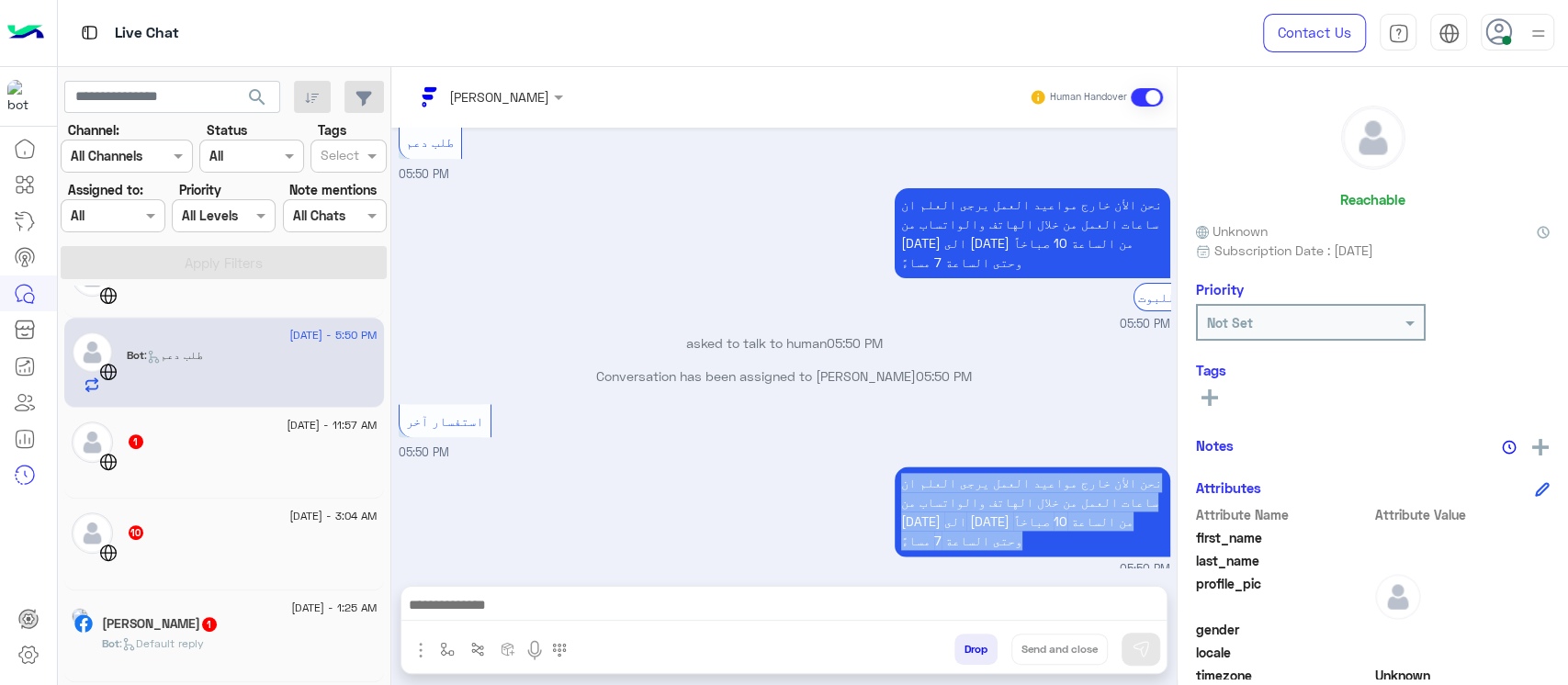 drag, startPoint x: 942, startPoint y: 466, endPoint x: 952, endPoint y: 525, distance: 59.84146 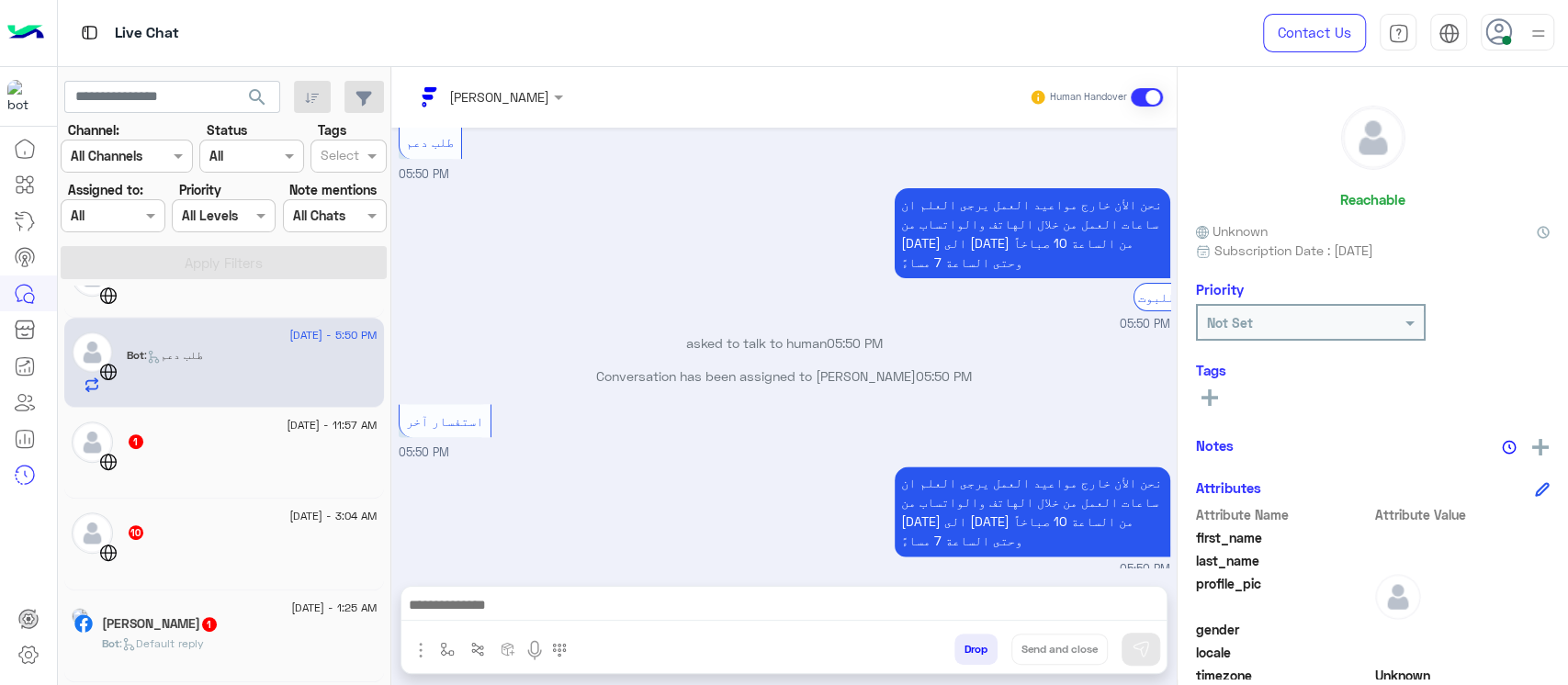 click on "[DATE] - 11:57 AM     1" 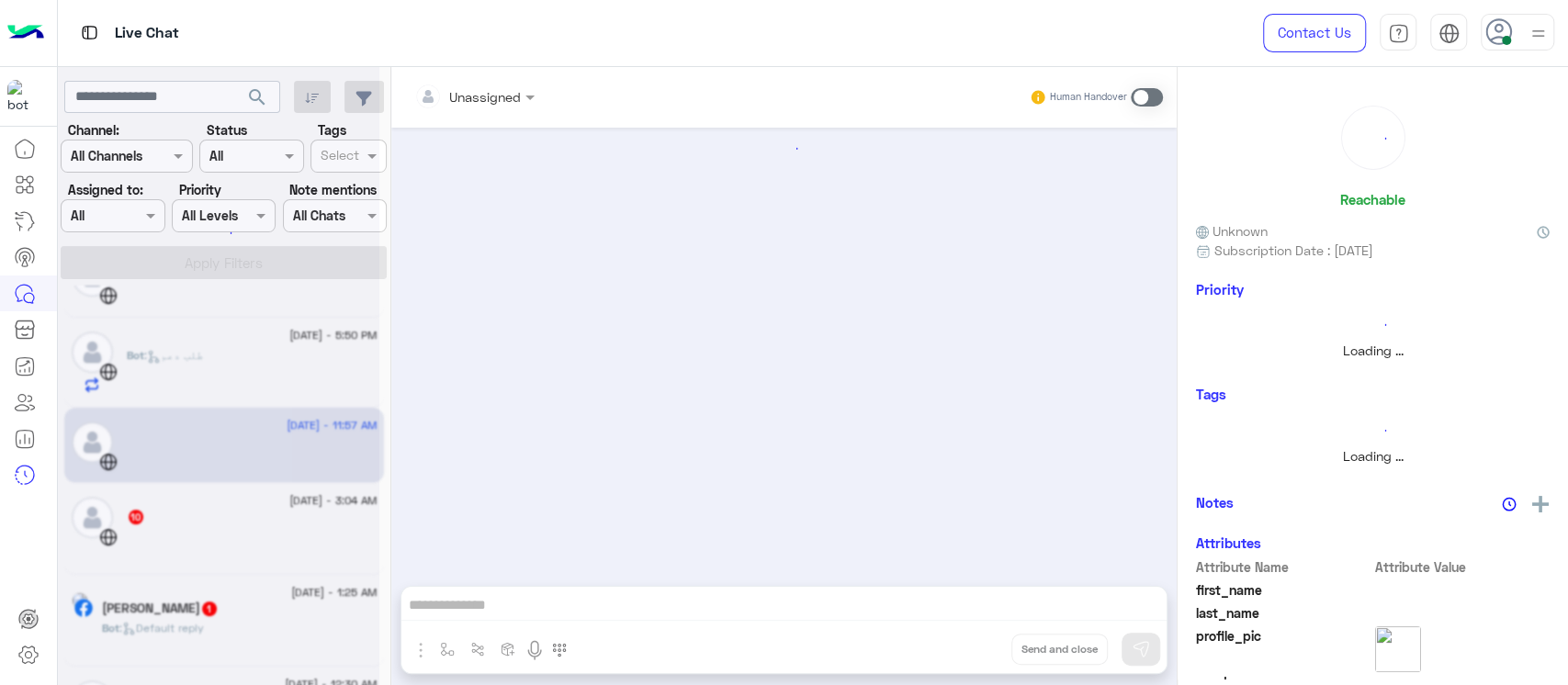 scroll, scrollTop: 0, scrollLeft: 0, axis: both 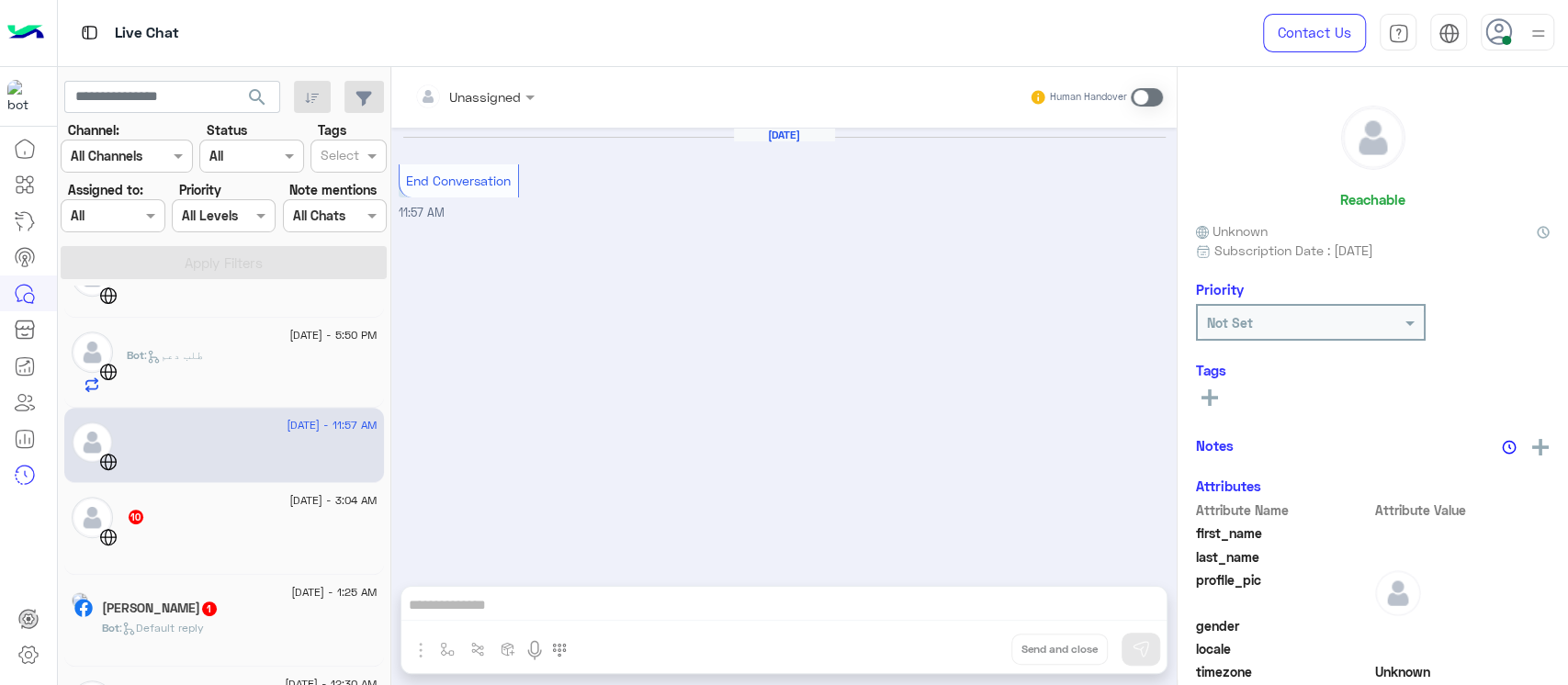 click on "10" 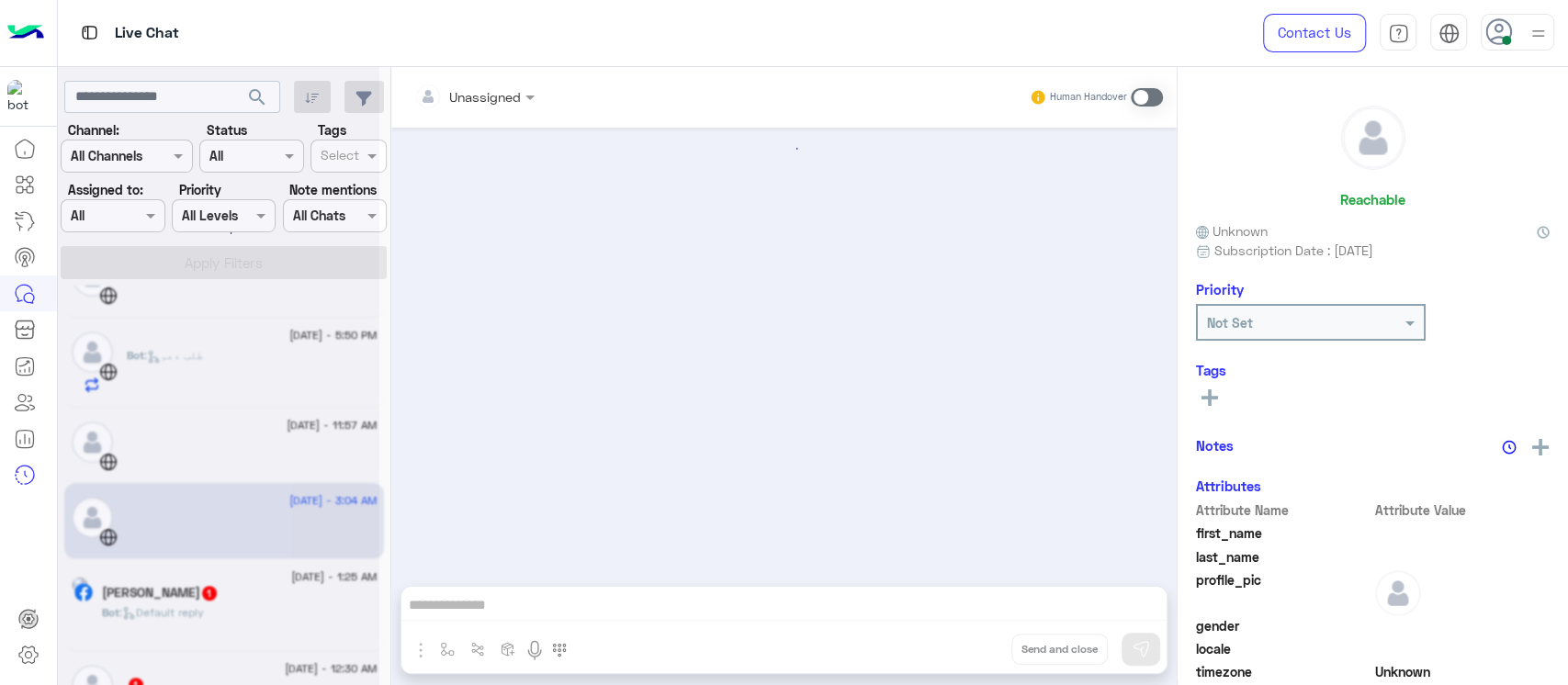 scroll, scrollTop: 1460, scrollLeft: 0, axis: vertical 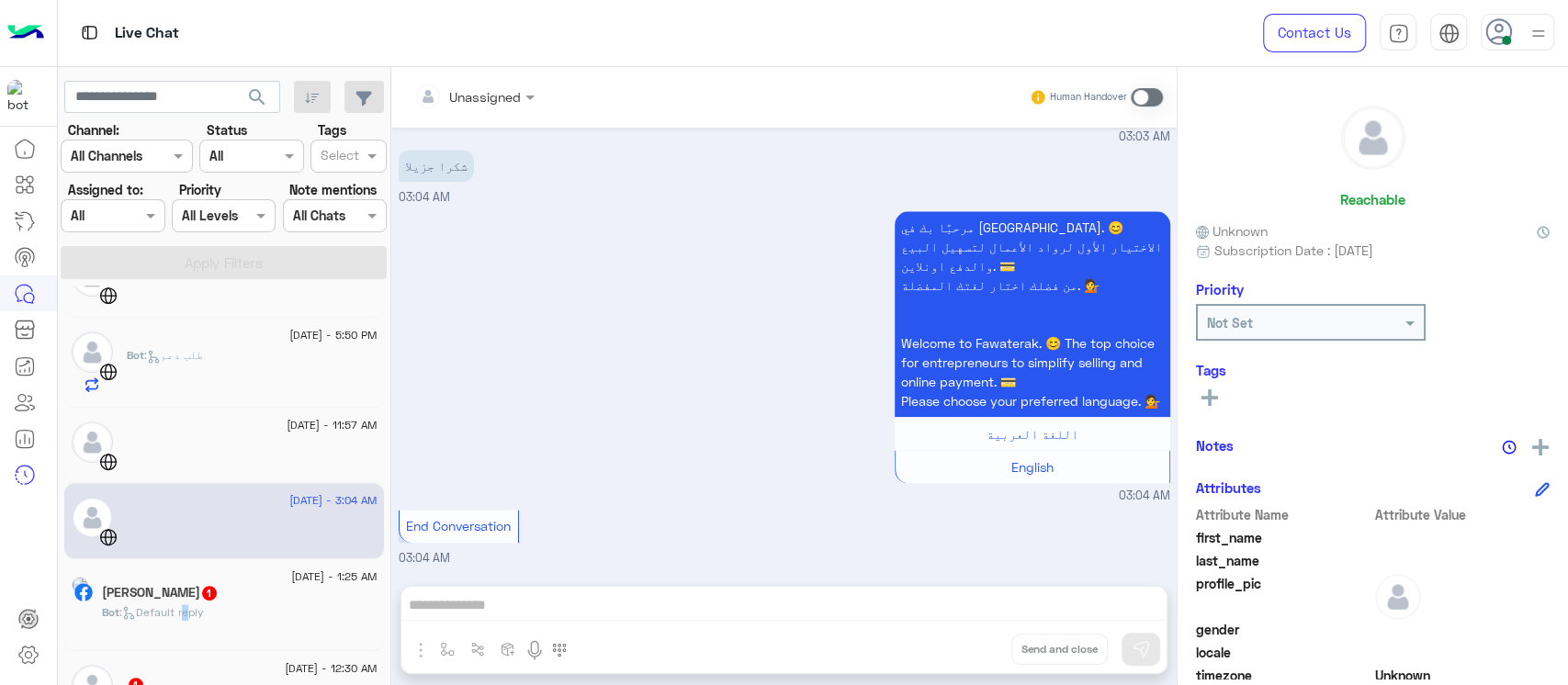 click on "Bot :   Default reply" 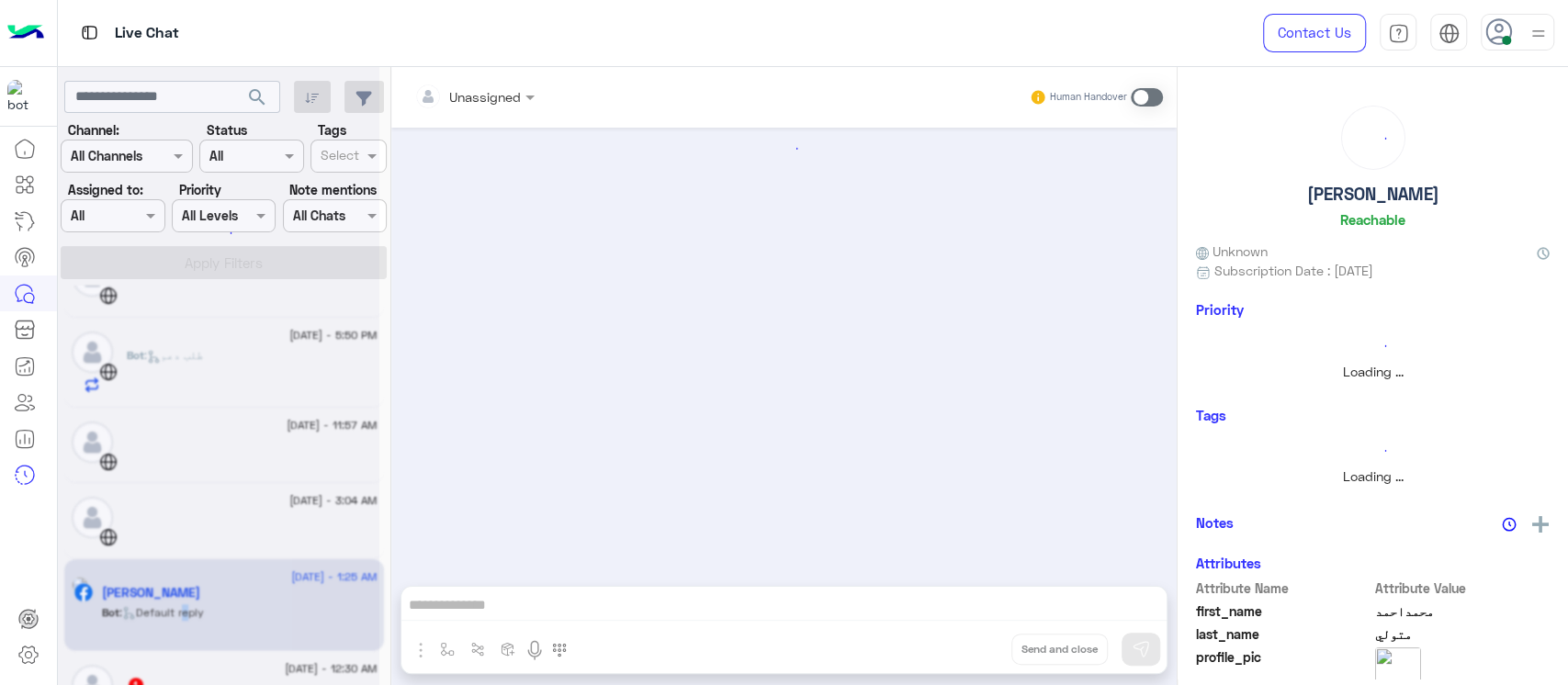 scroll, scrollTop: 0, scrollLeft: 0, axis: both 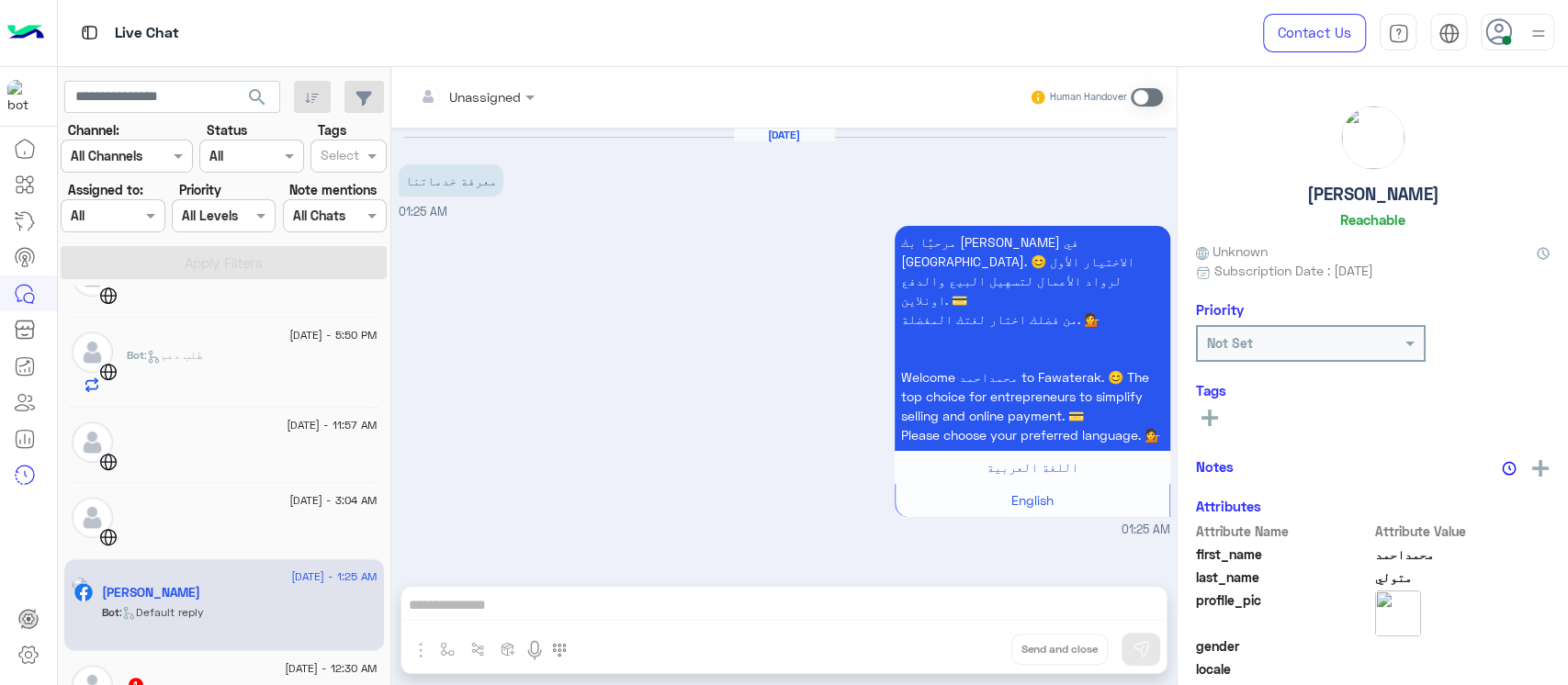 click 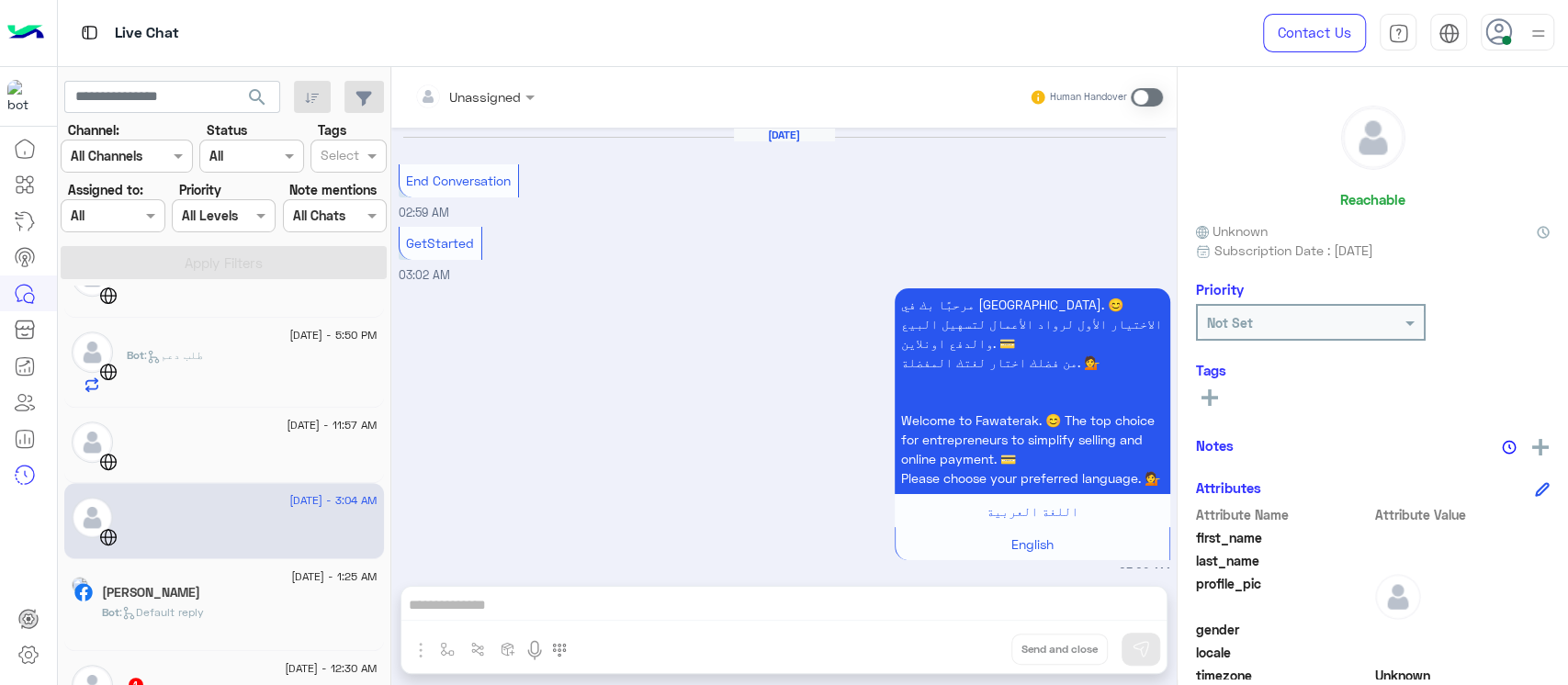scroll, scrollTop: 1460, scrollLeft: 0, axis: vertical 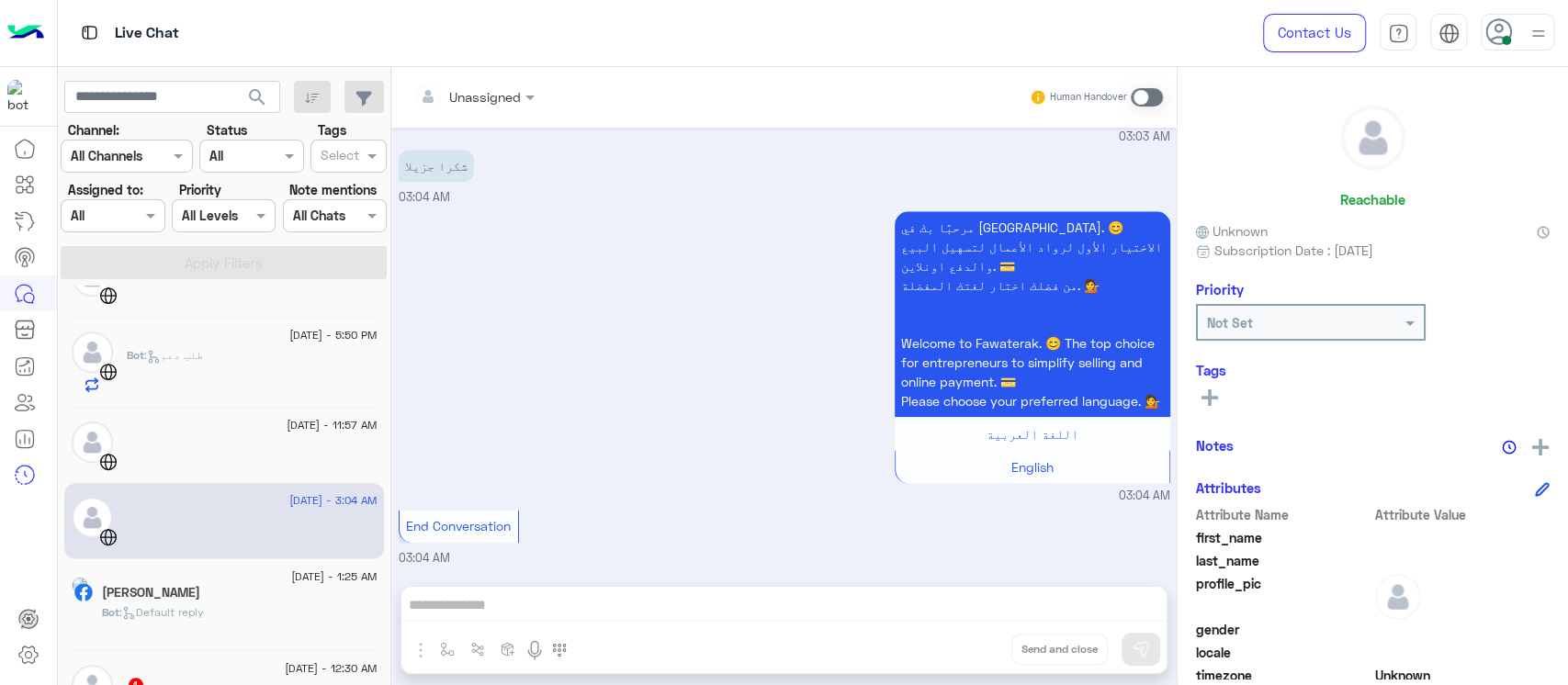 drag, startPoint x: 207, startPoint y: 568, endPoint x: 204, endPoint y: 556, distance: 12.3693169 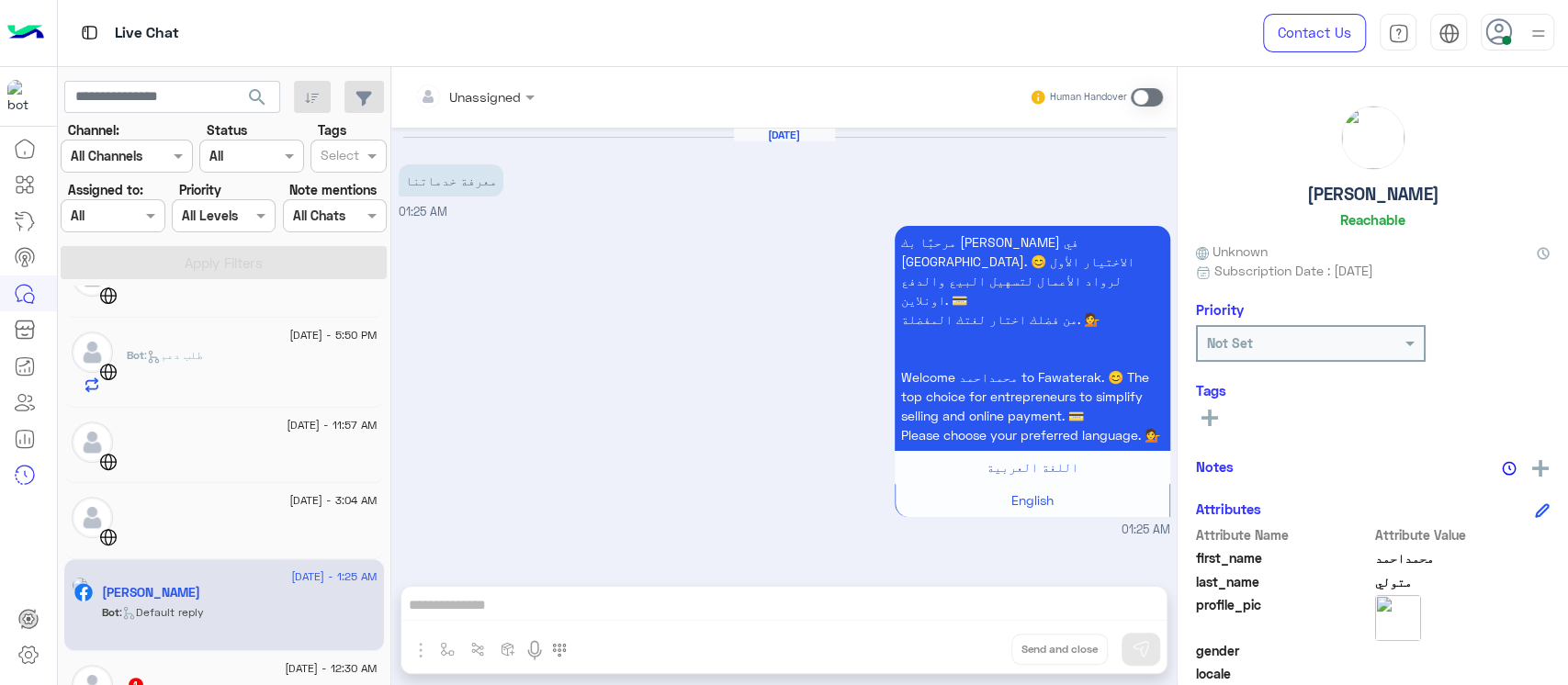 scroll, scrollTop: 735, scrollLeft: 0, axis: vertical 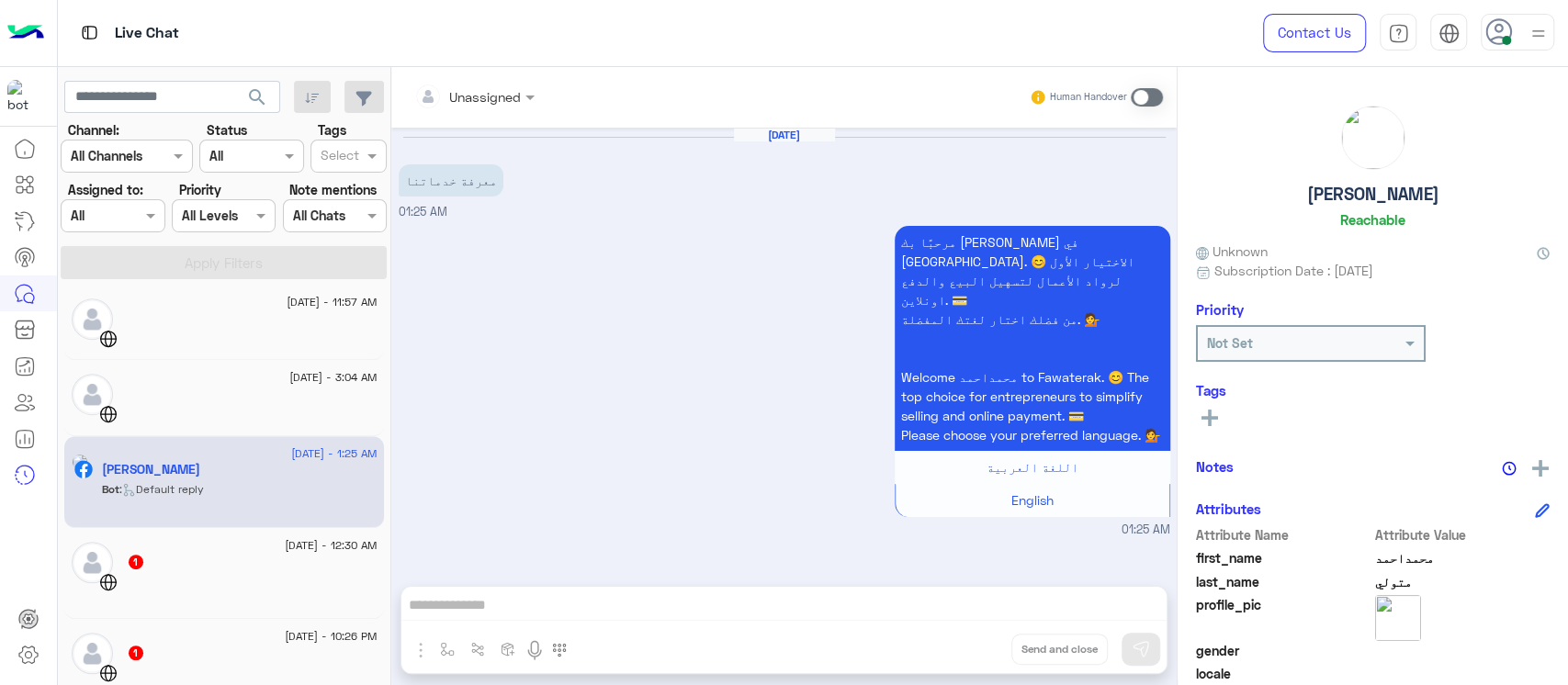 click on "1" 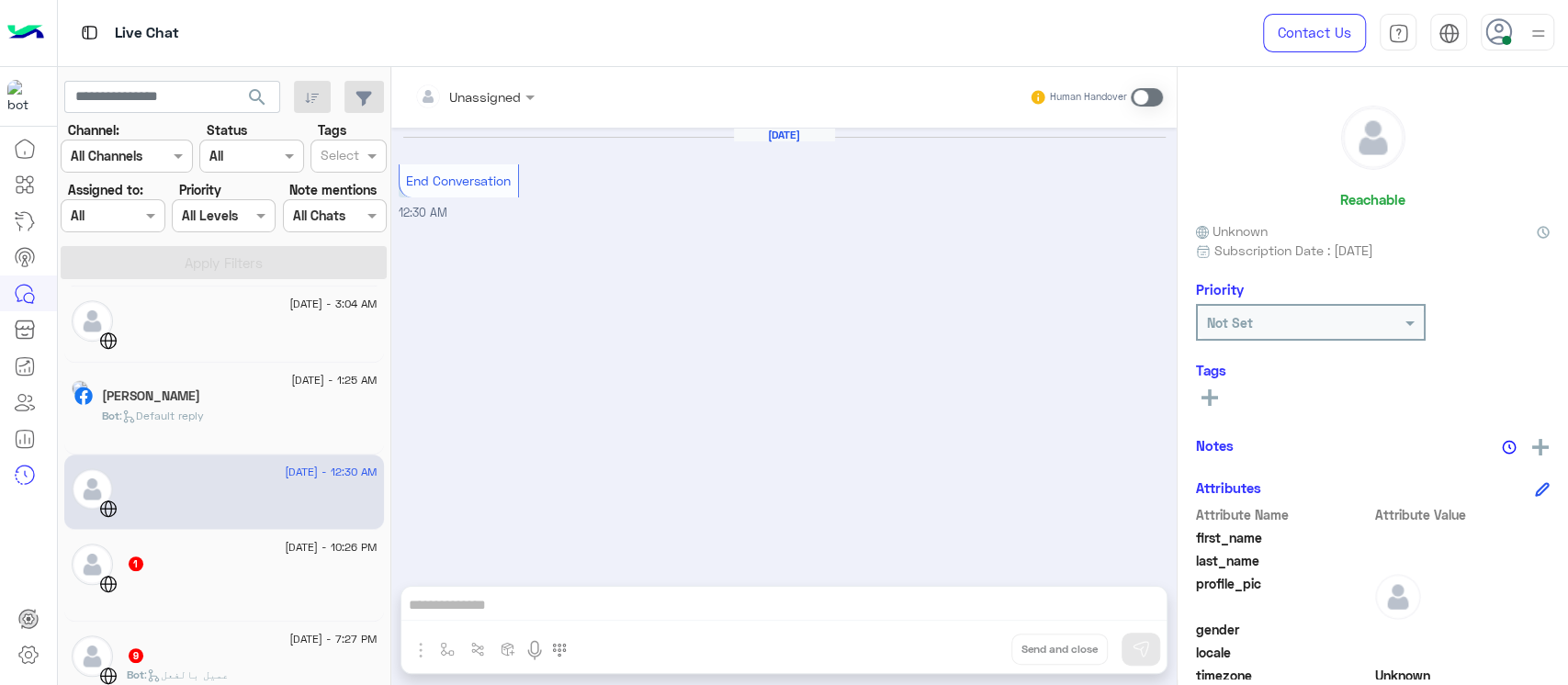 scroll, scrollTop: 857, scrollLeft: 0, axis: vertical 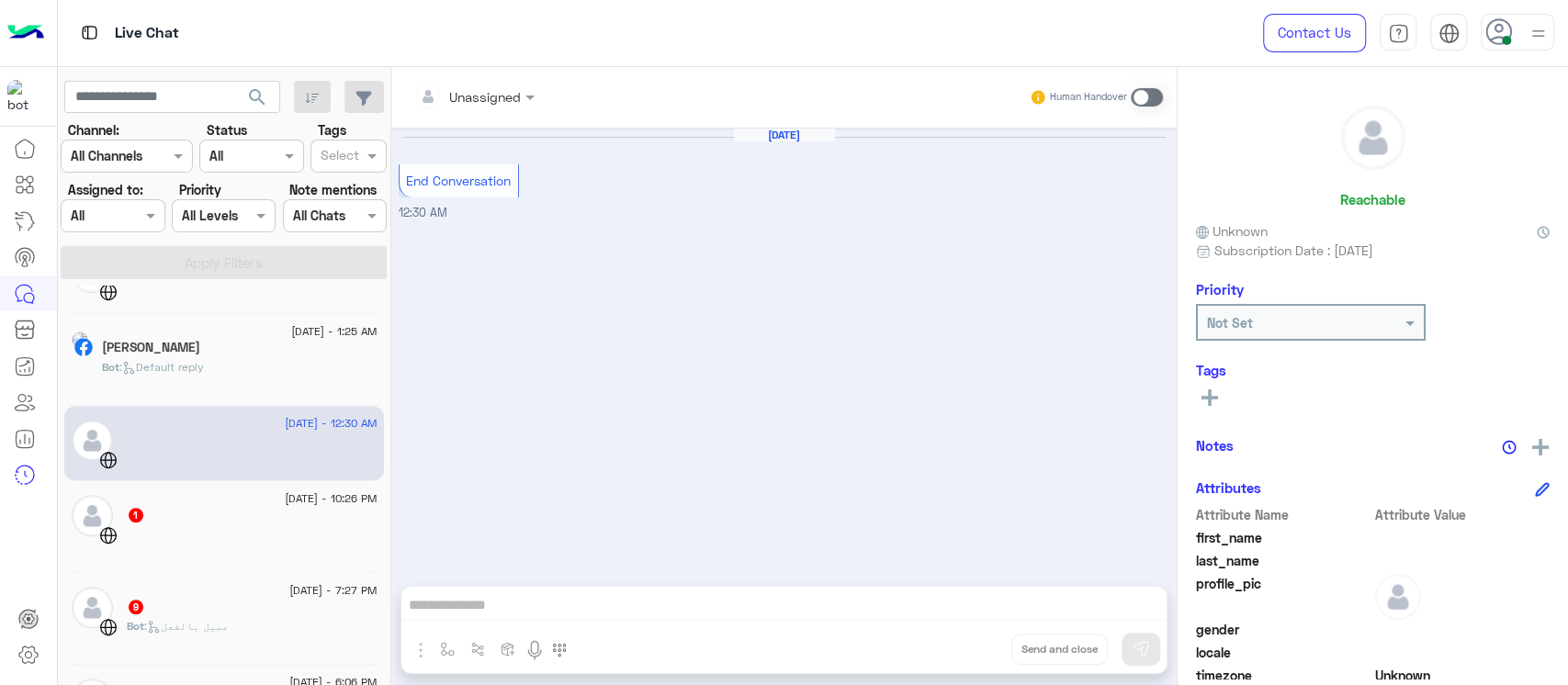 click on "[DATE] - 10:26 PM" 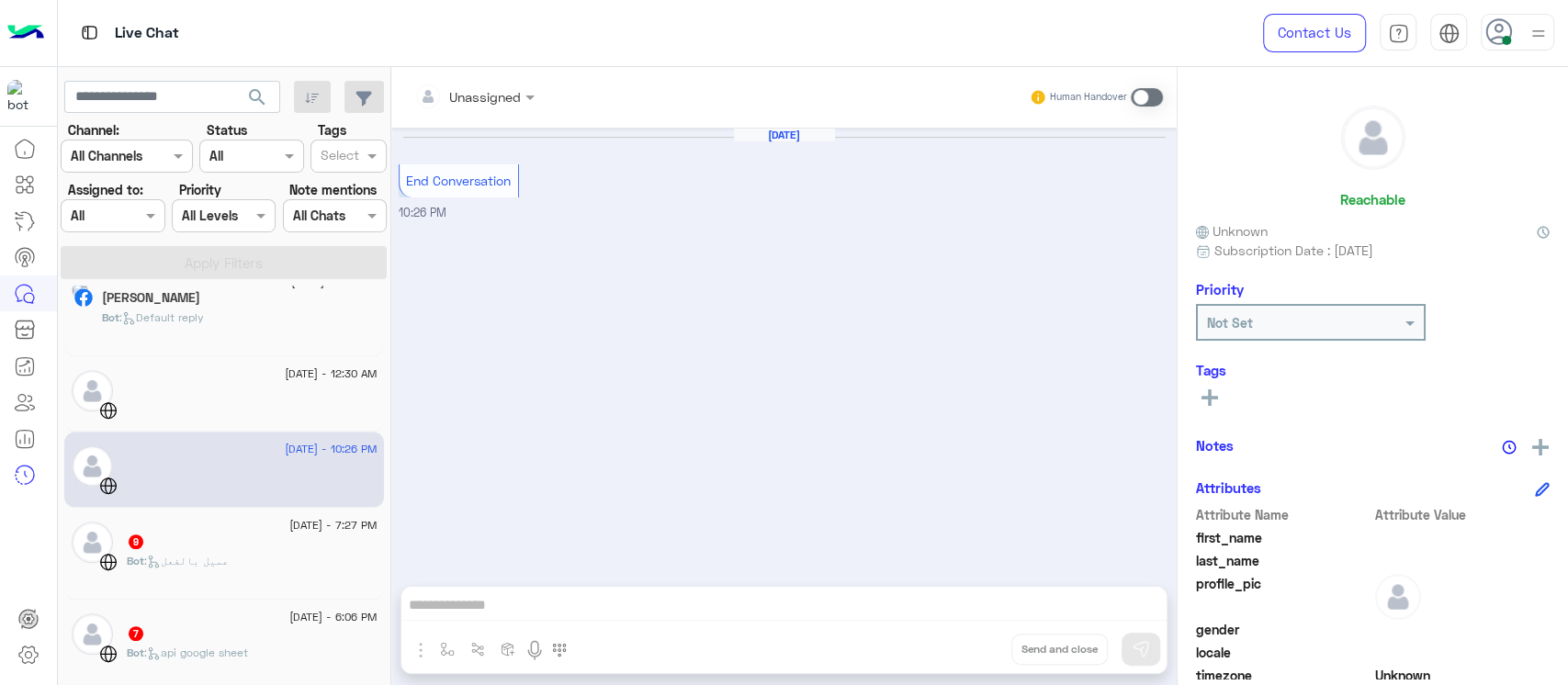 scroll, scrollTop: 979, scrollLeft: 0, axis: vertical 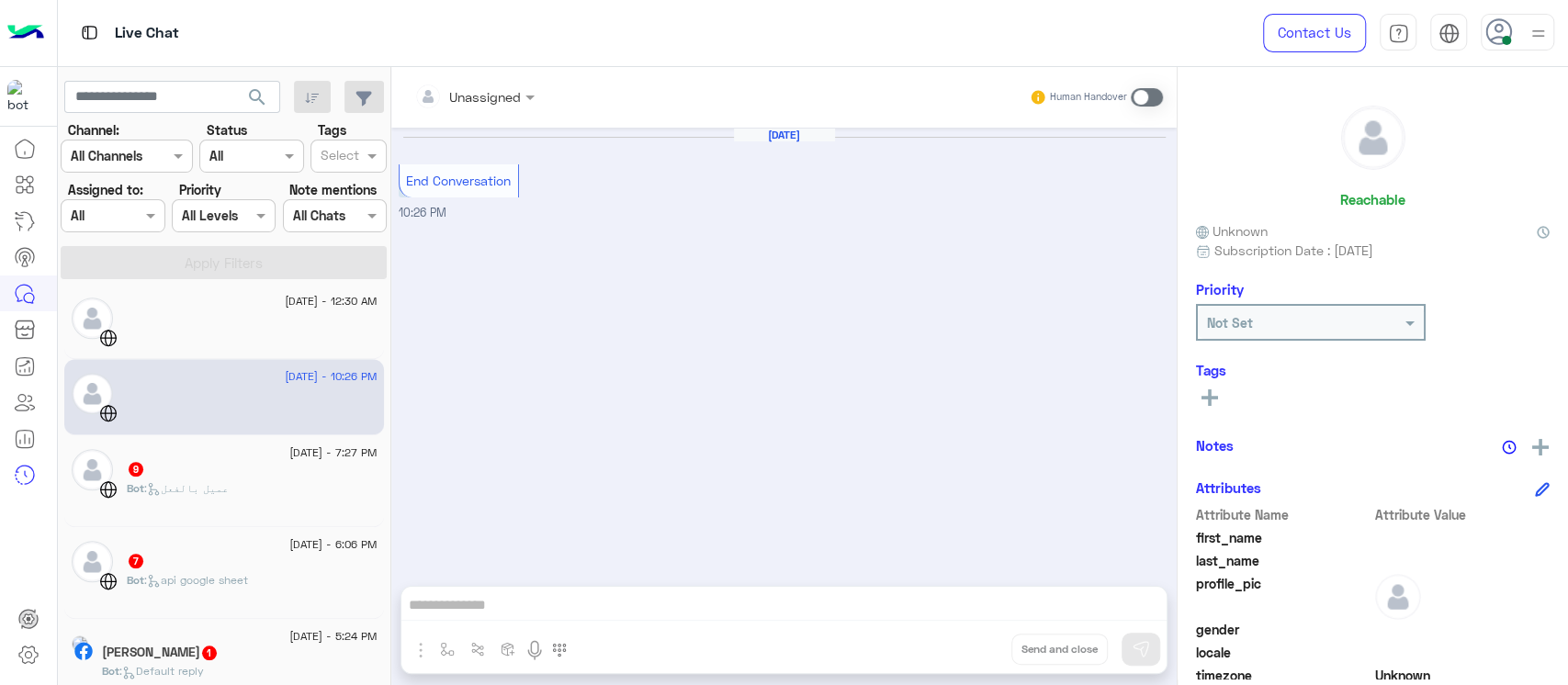 click on "9" 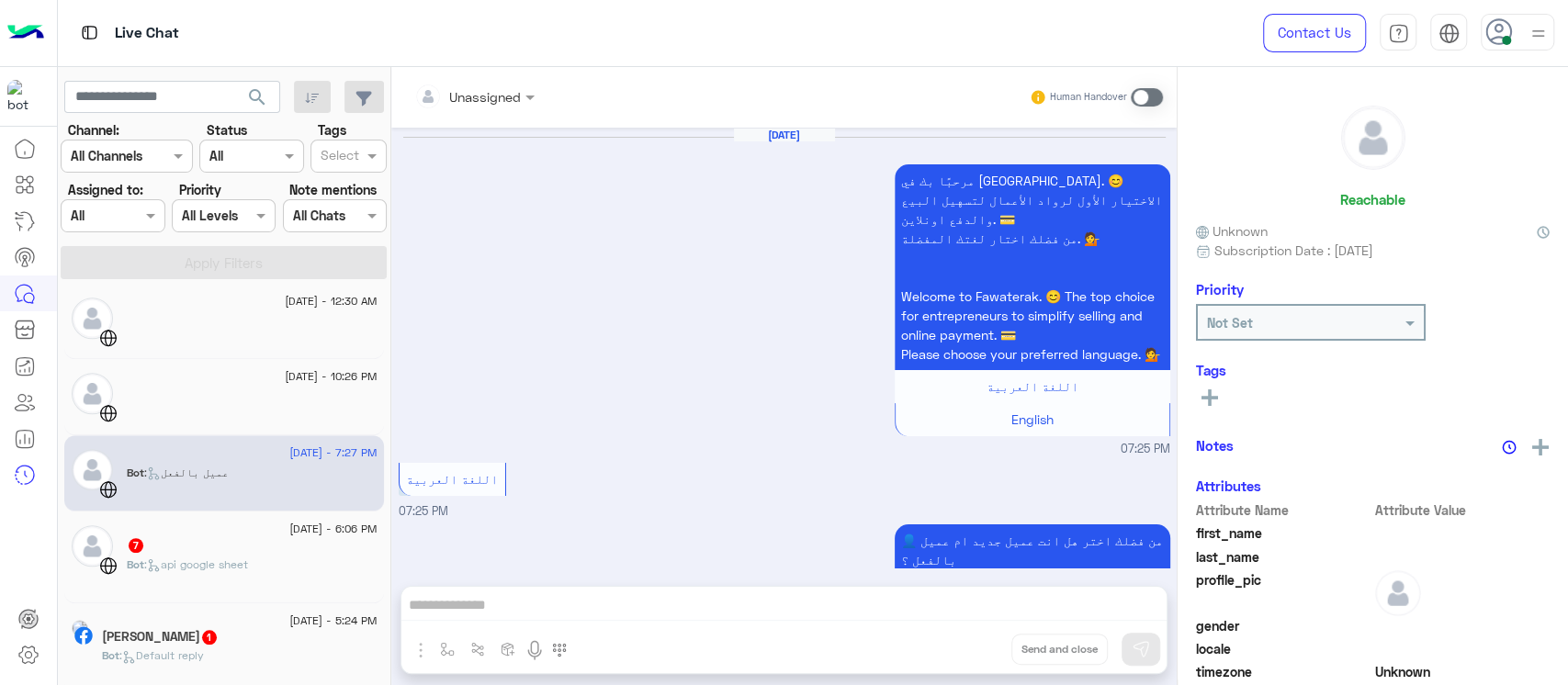 scroll, scrollTop: 1476, scrollLeft: 0, axis: vertical 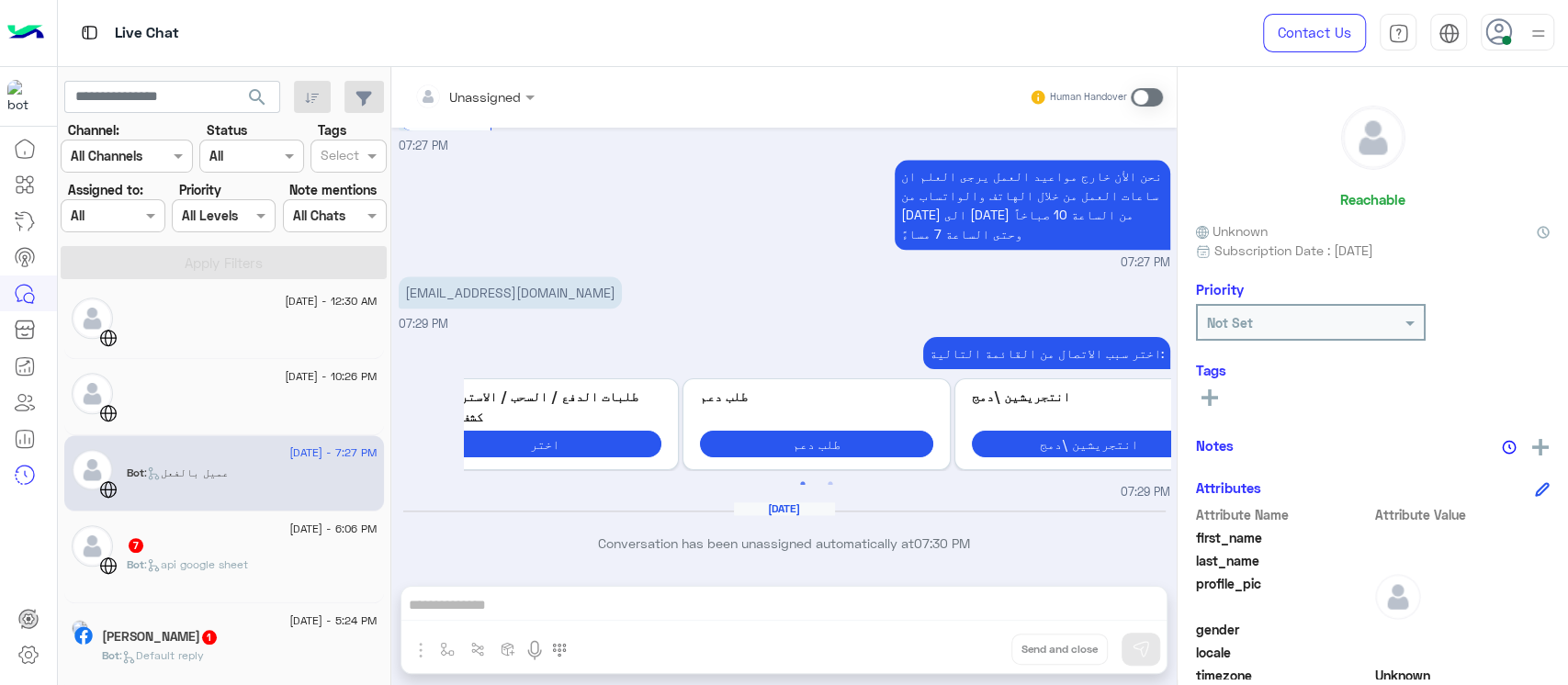drag, startPoint x: 1014, startPoint y: 544, endPoint x: 544, endPoint y: 548, distance: 470.017 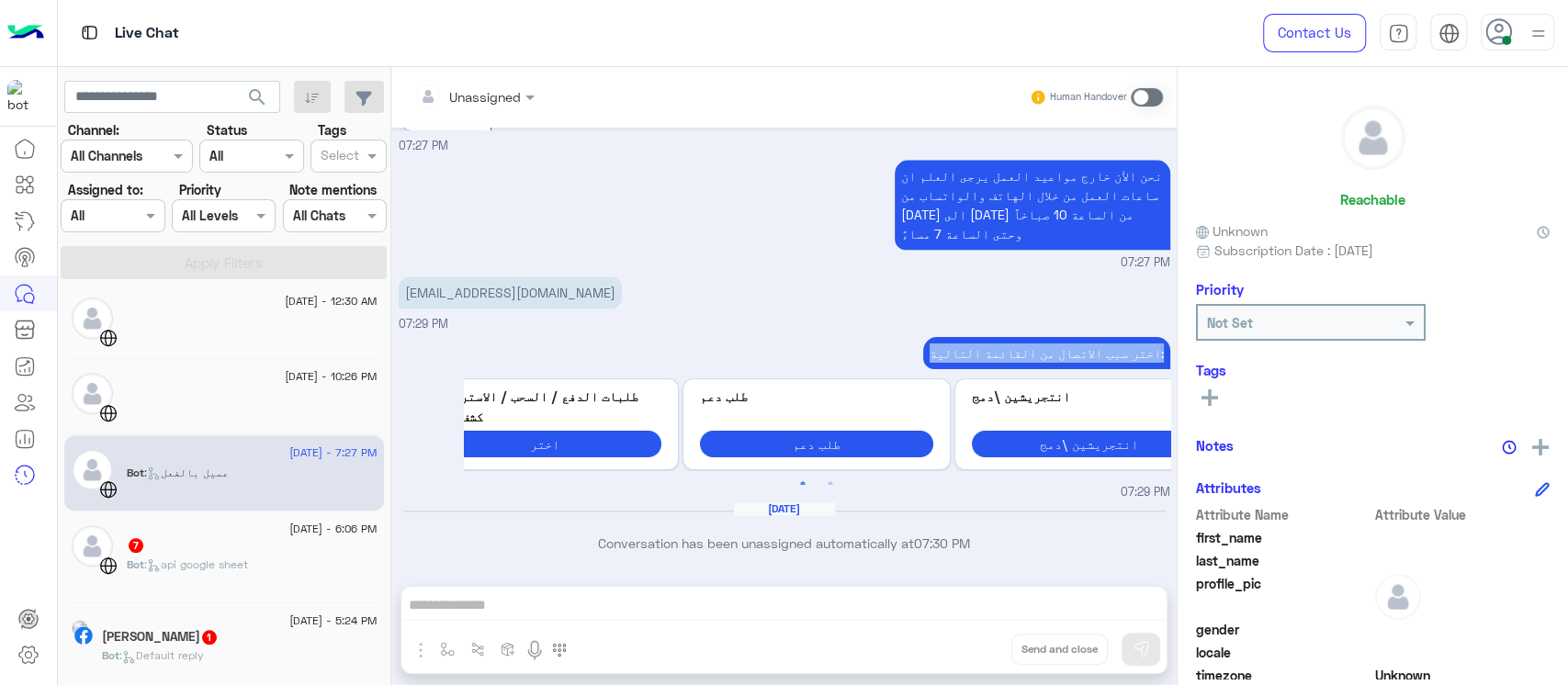 scroll, scrollTop: 0, scrollLeft: 55, axis: horizontal 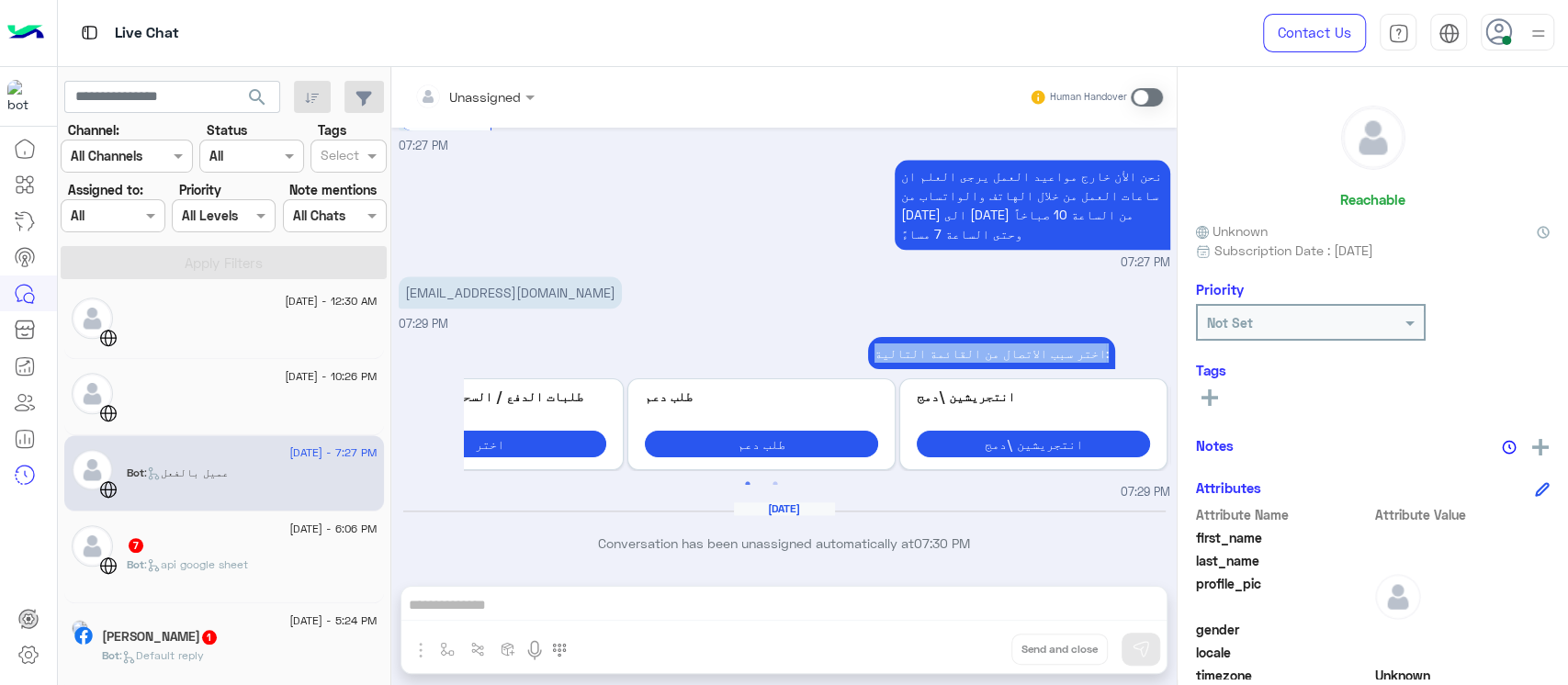 drag, startPoint x: 955, startPoint y: 355, endPoint x: 1168, endPoint y: 338, distance: 213.67733 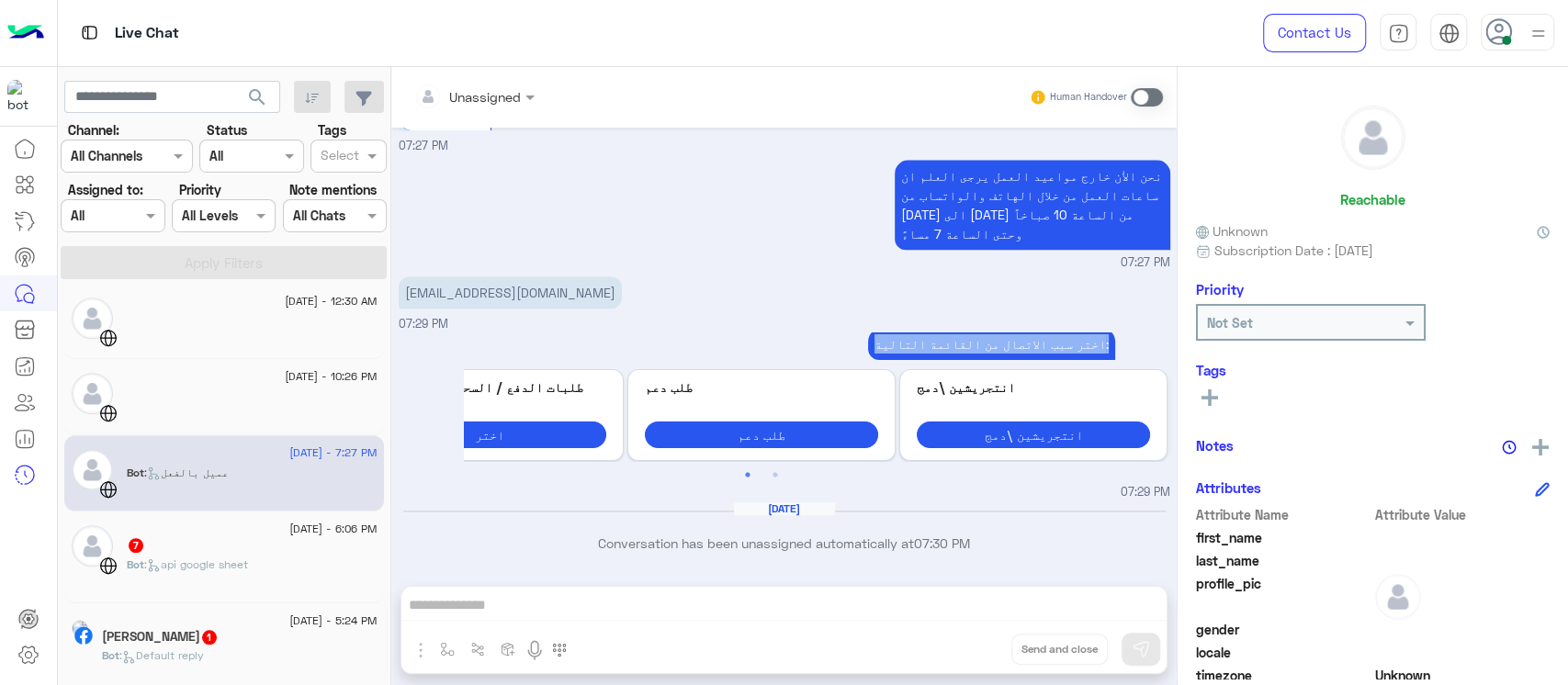 scroll, scrollTop: 9, scrollLeft: 0, axis: vertical 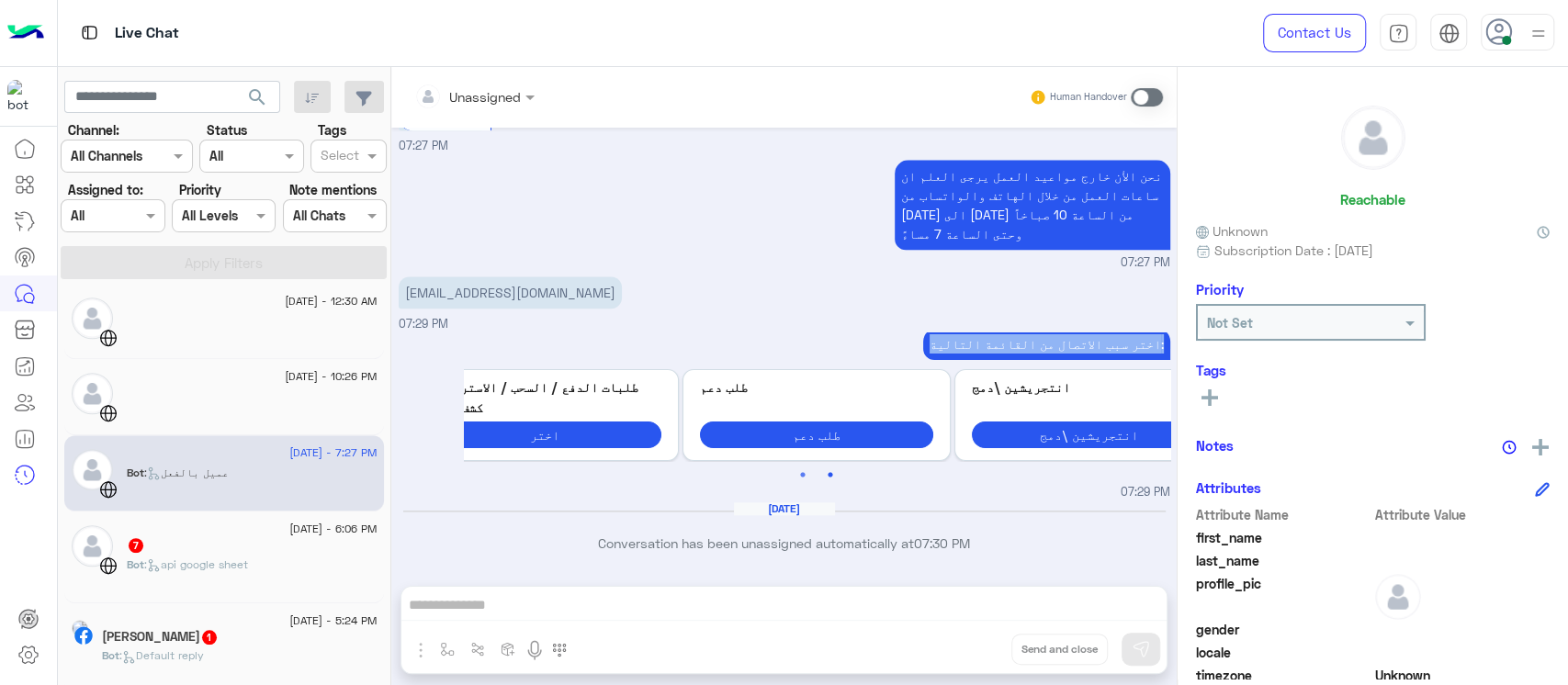 click on "2" at bounding box center (830, 475) 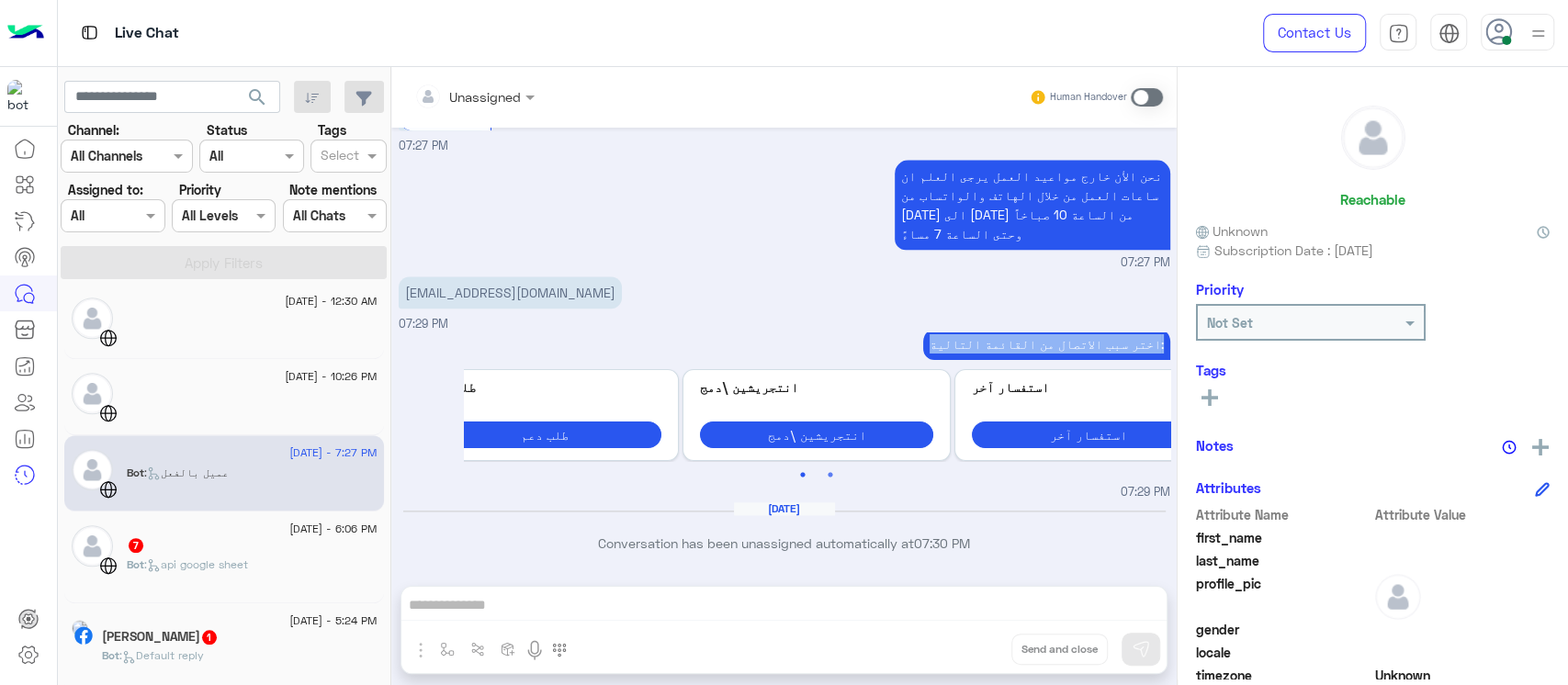click on "1" at bounding box center [803, 475] 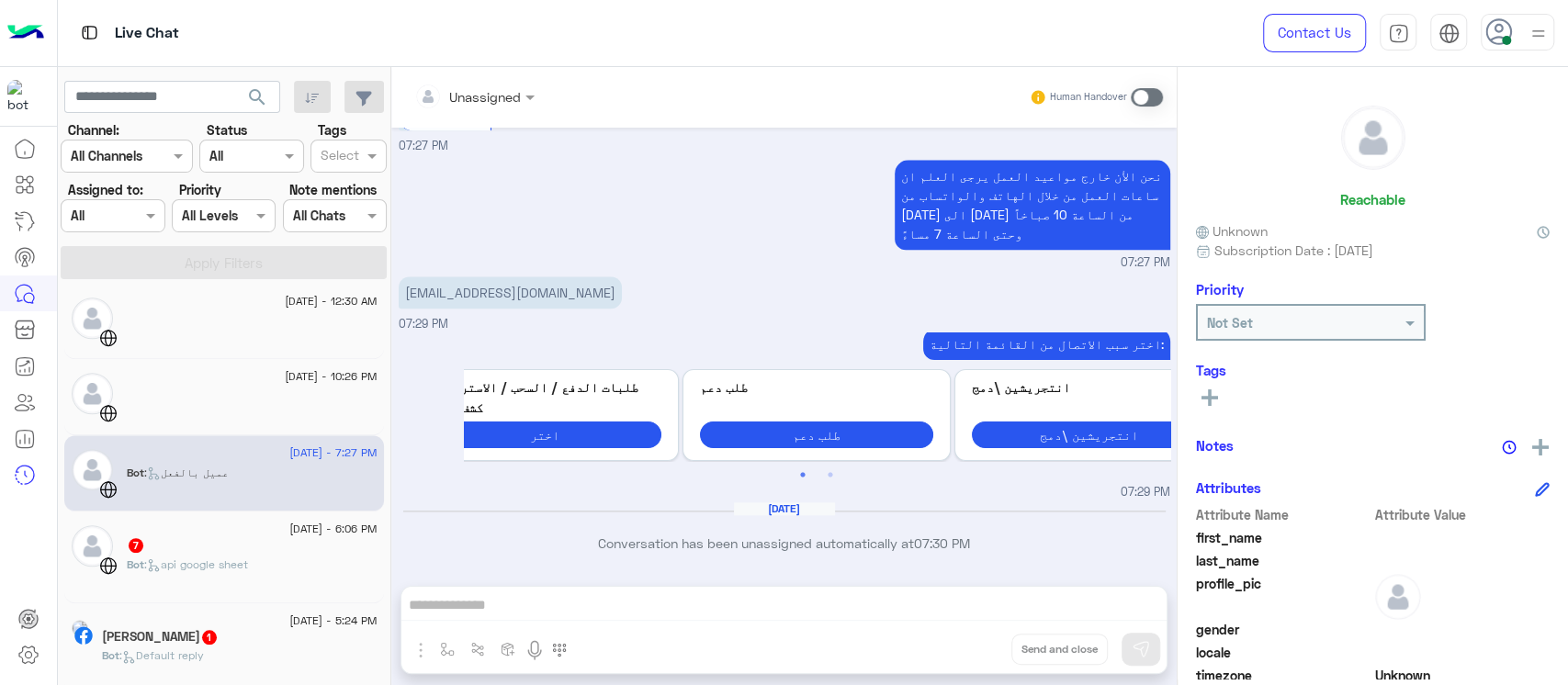 click on "Bot :   api google sheet" 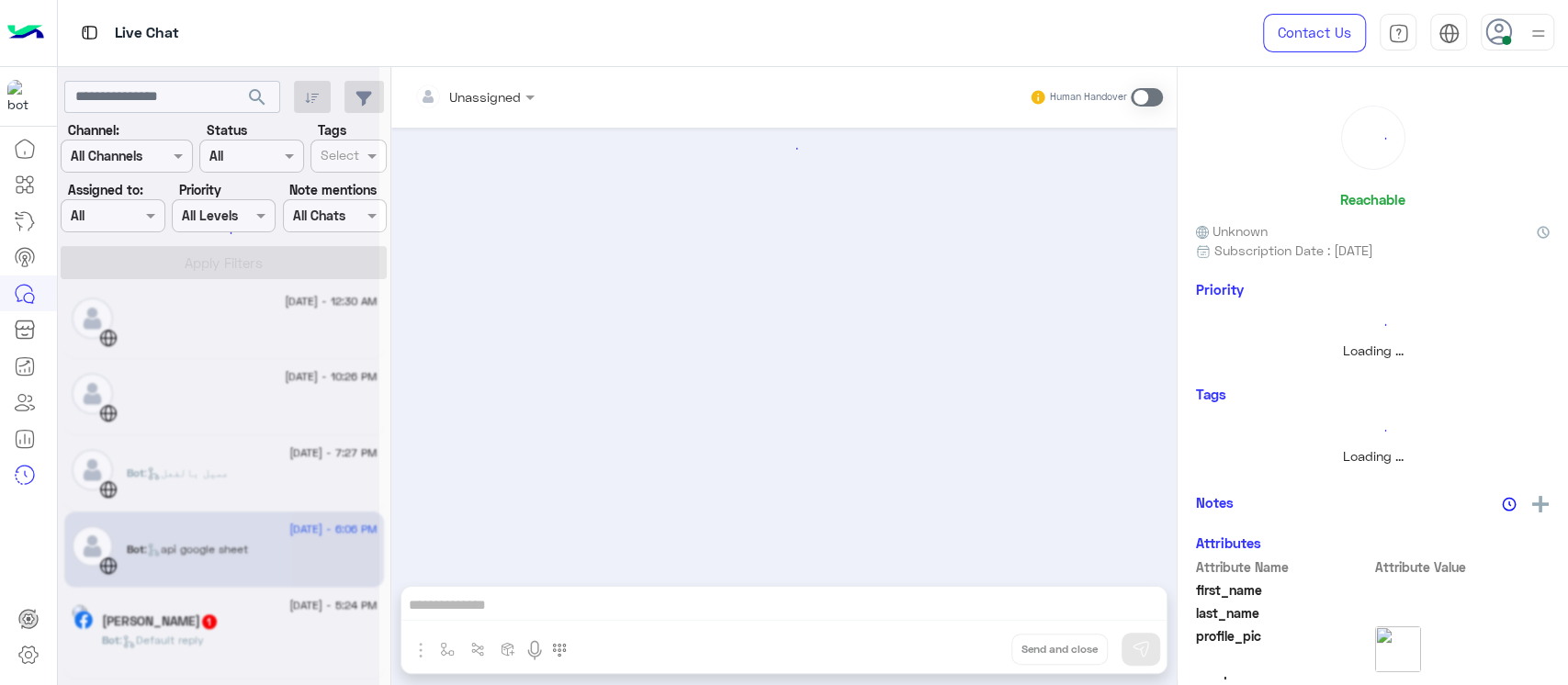 scroll, scrollTop: 1072, scrollLeft: 0, axis: vertical 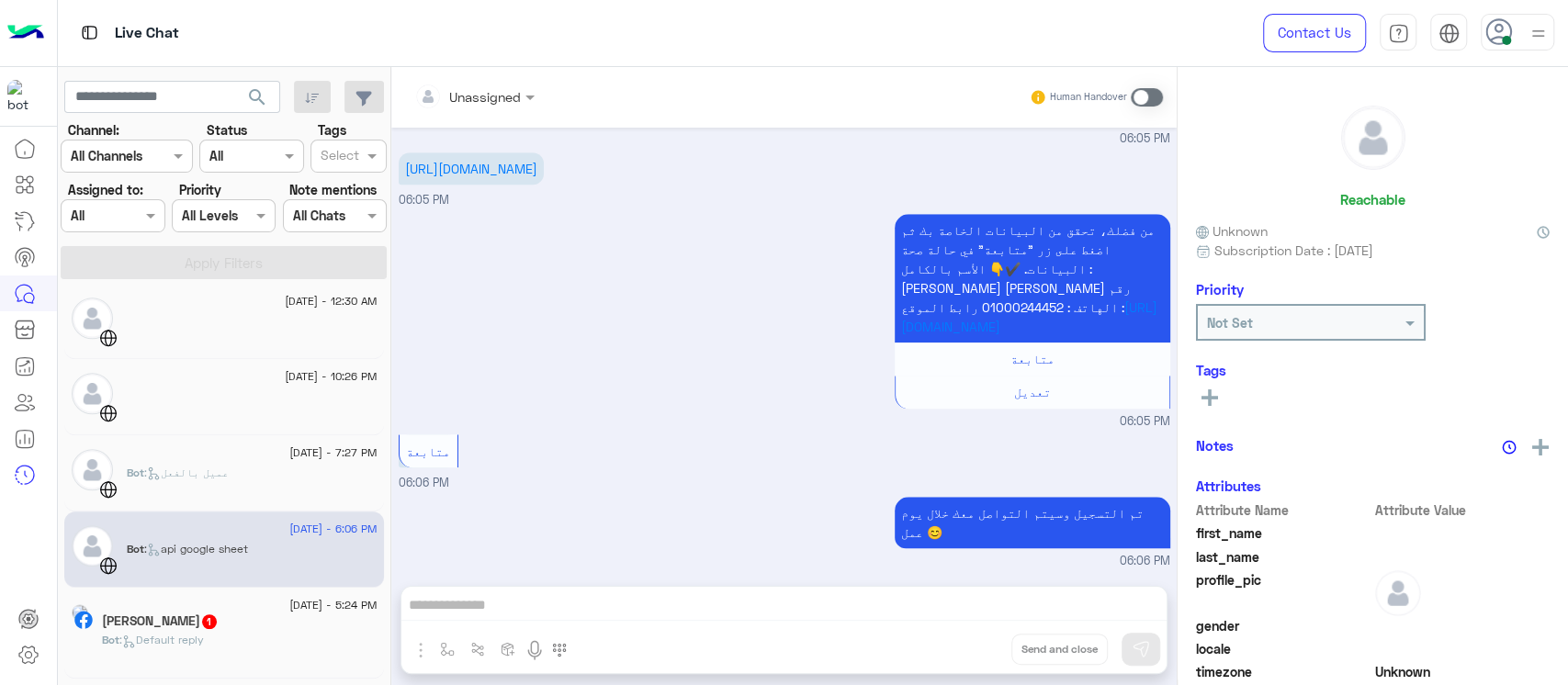 click on ":   عميل بالفعل" 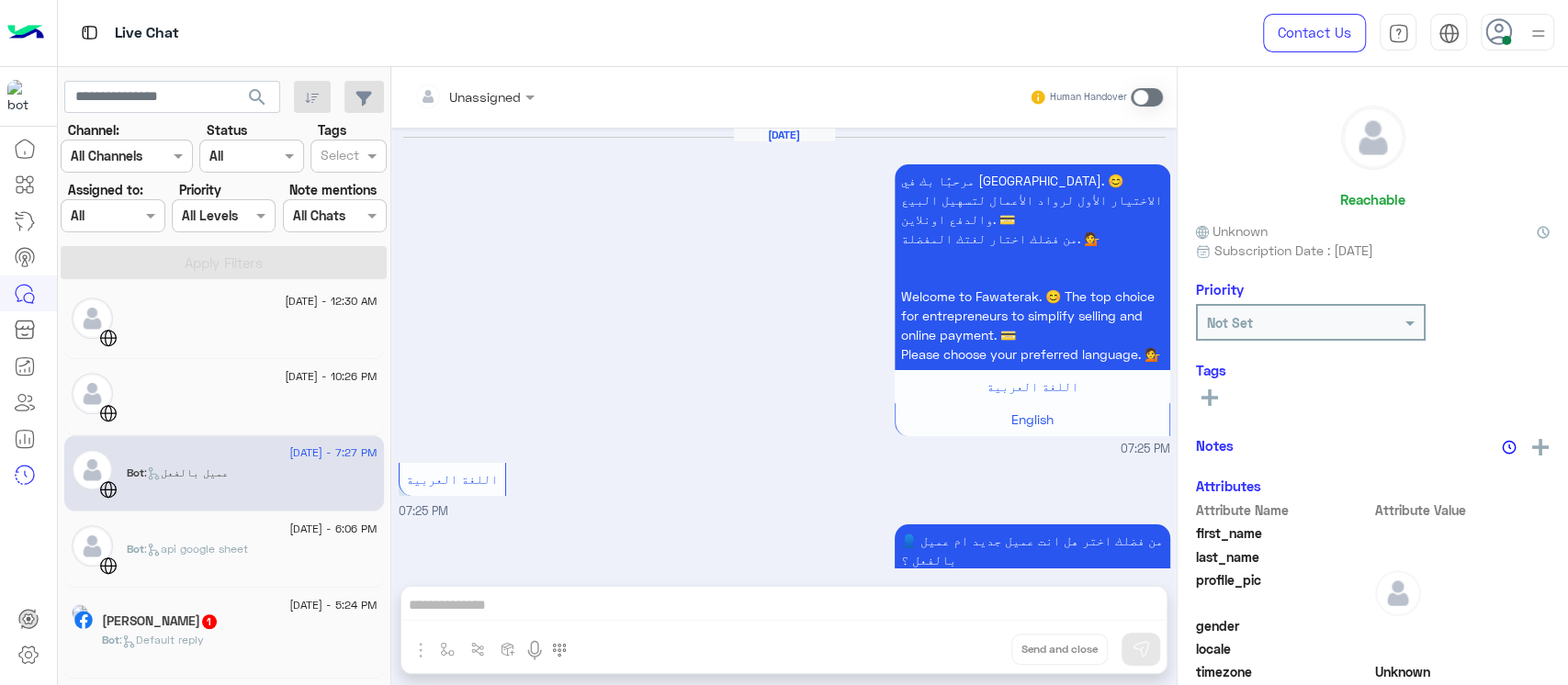 scroll, scrollTop: 1476, scrollLeft: 0, axis: vertical 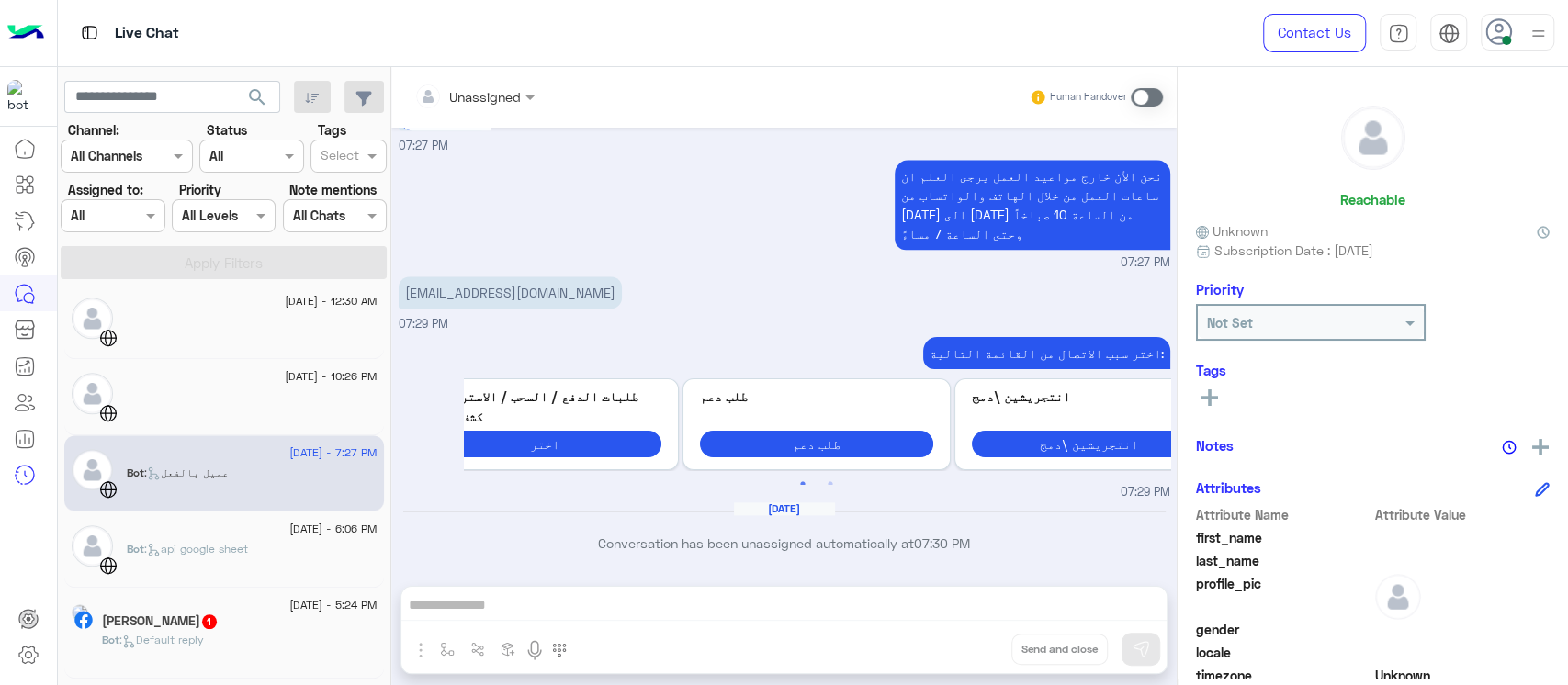 click on "[DATE] - 6:06 PM     Bot :   api google sheet" 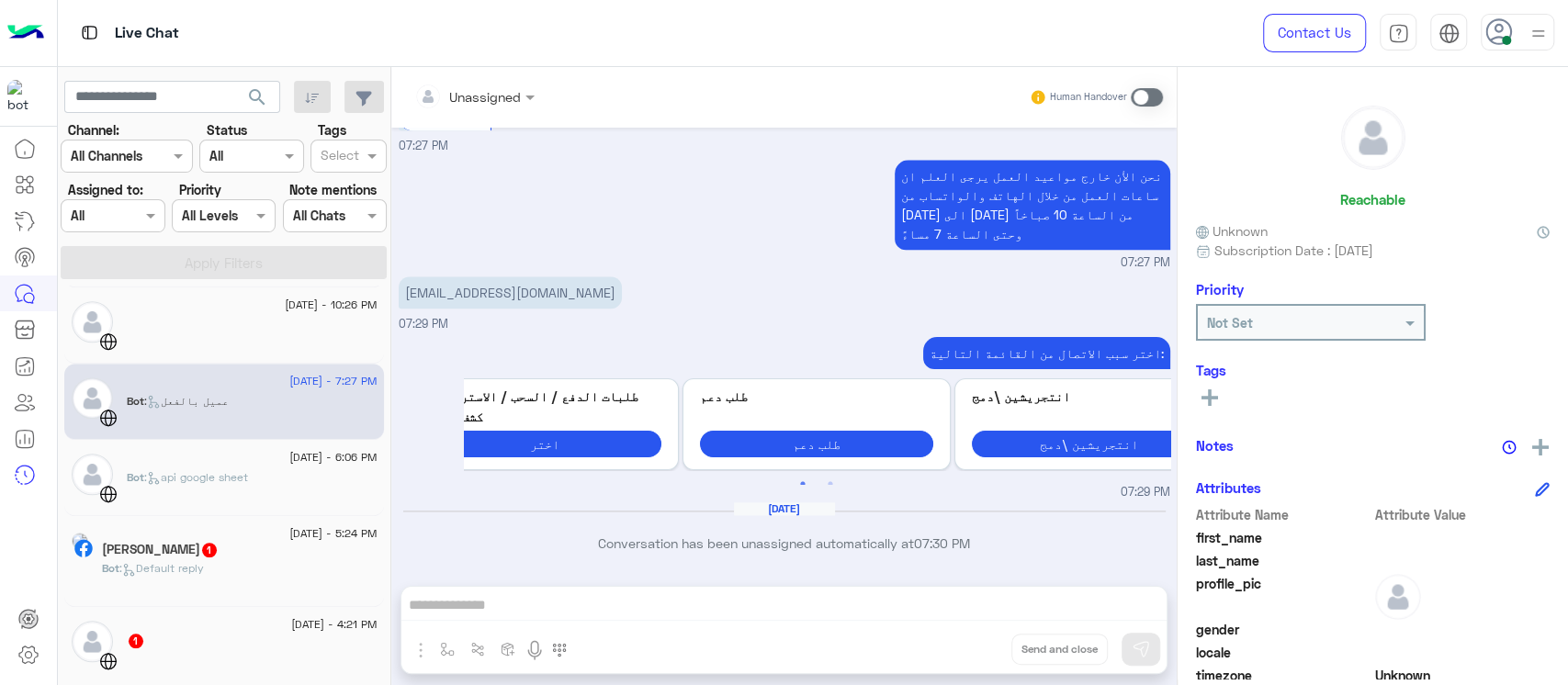 scroll, scrollTop: 1102, scrollLeft: 0, axis: vertical 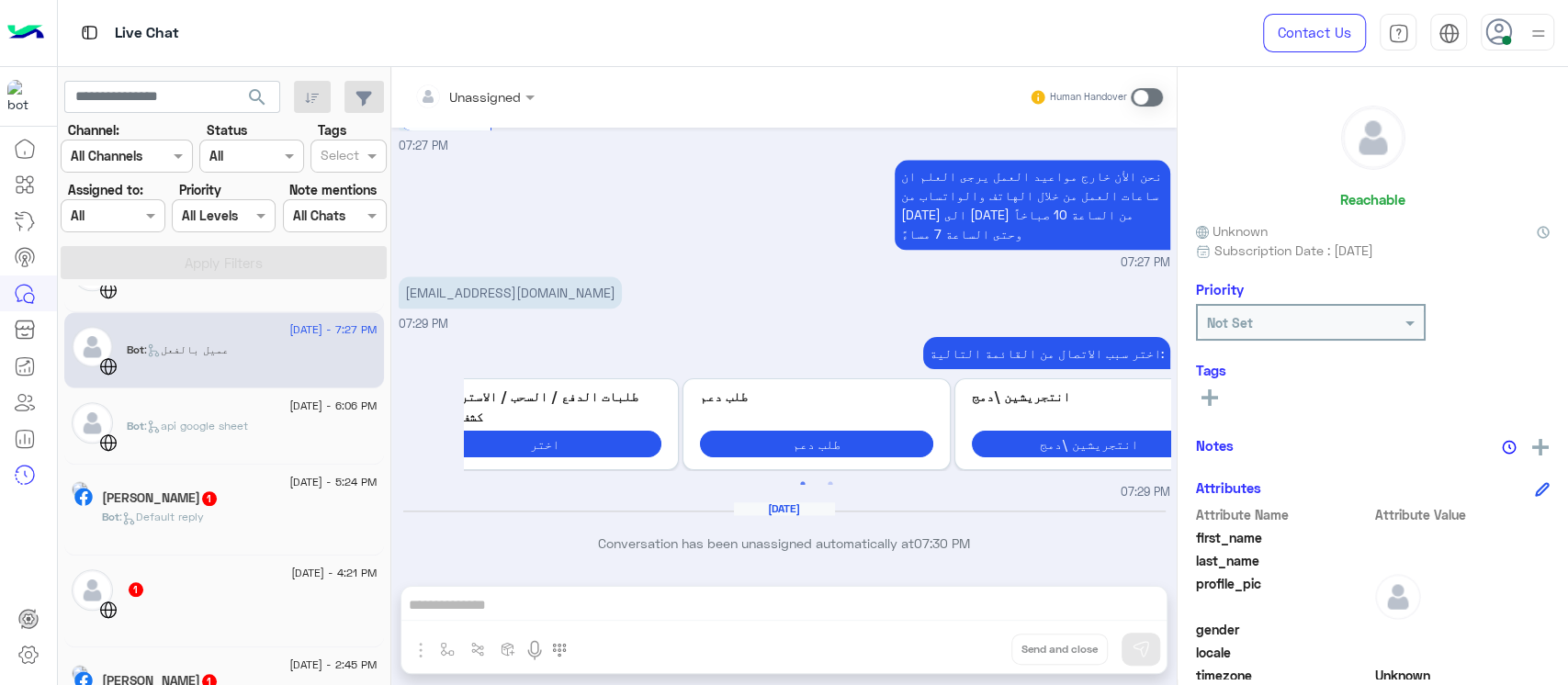 click on "Bot :   Default reply" 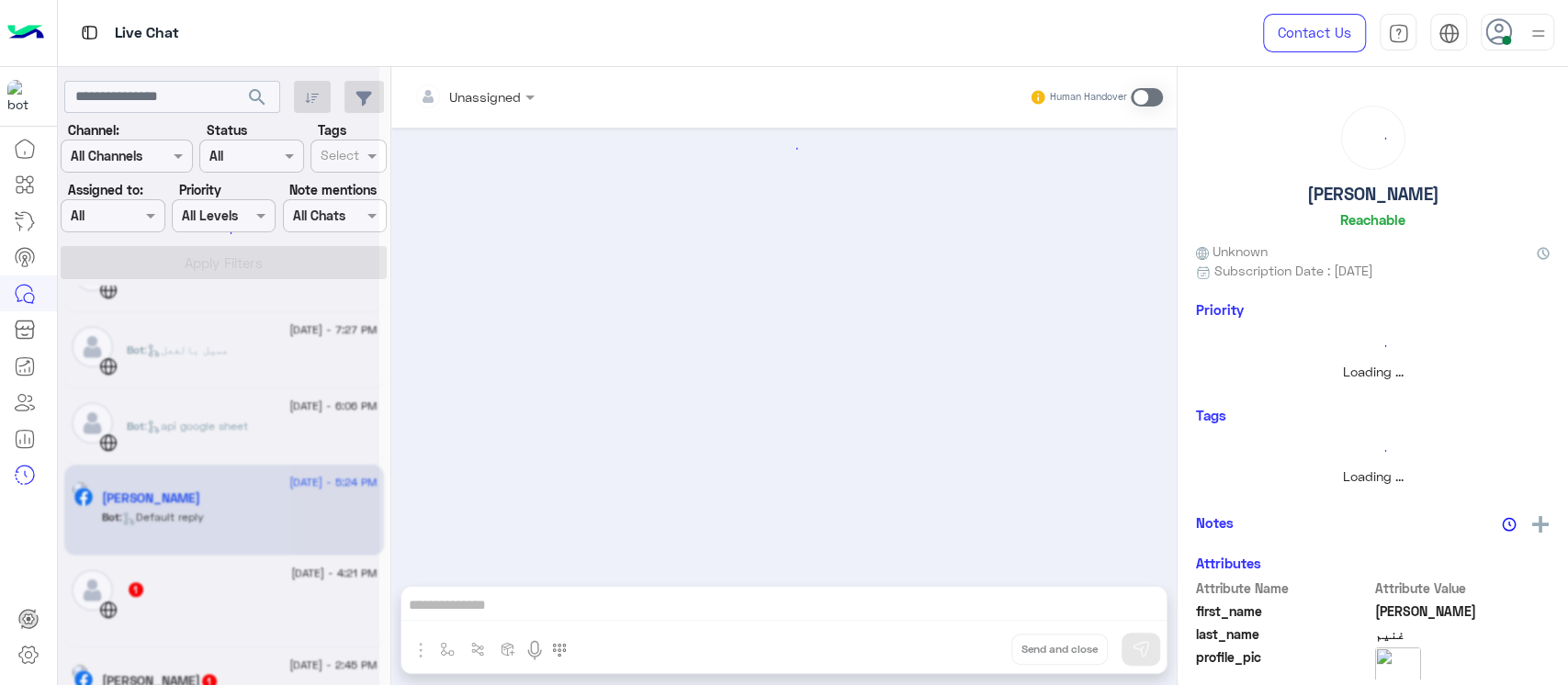 scroll, scrollTop: 0, scrollLeft: 0, axis: both 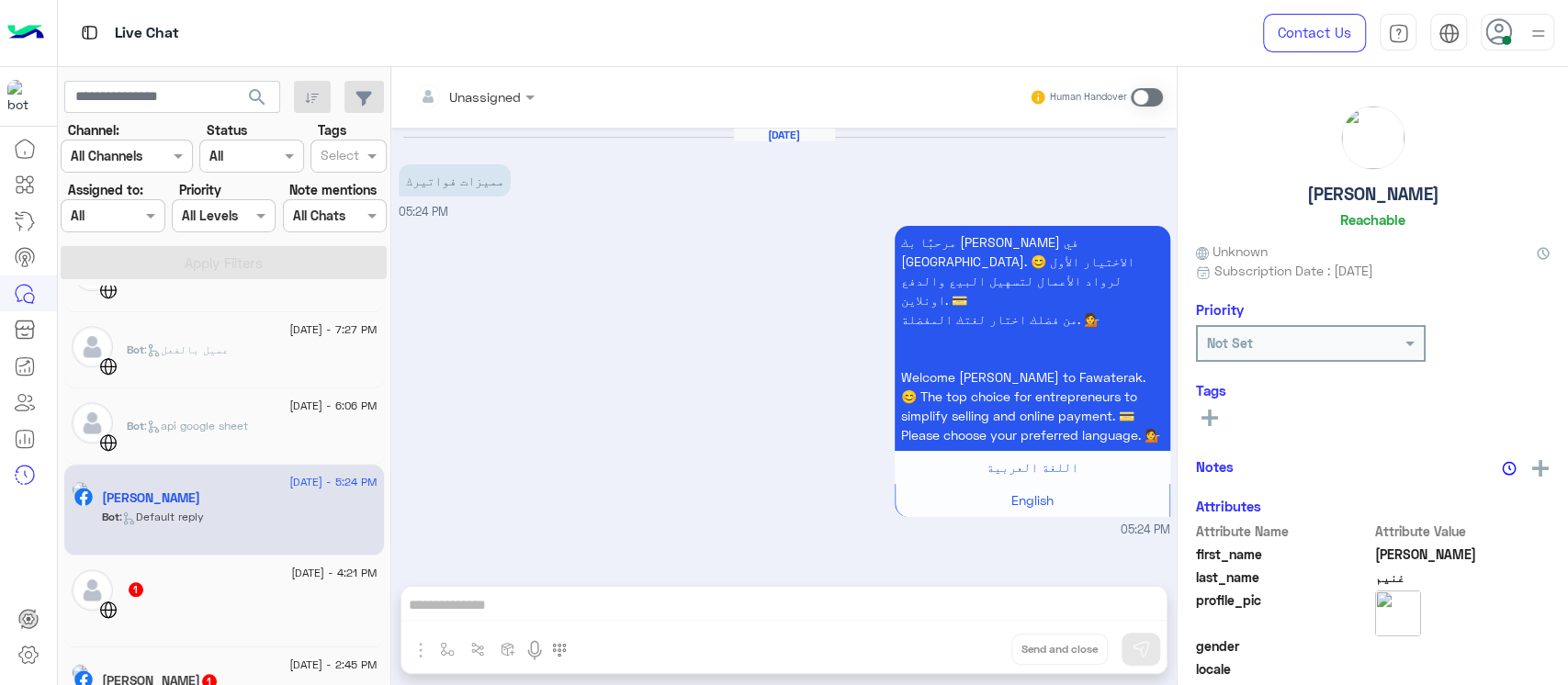 click on "1" 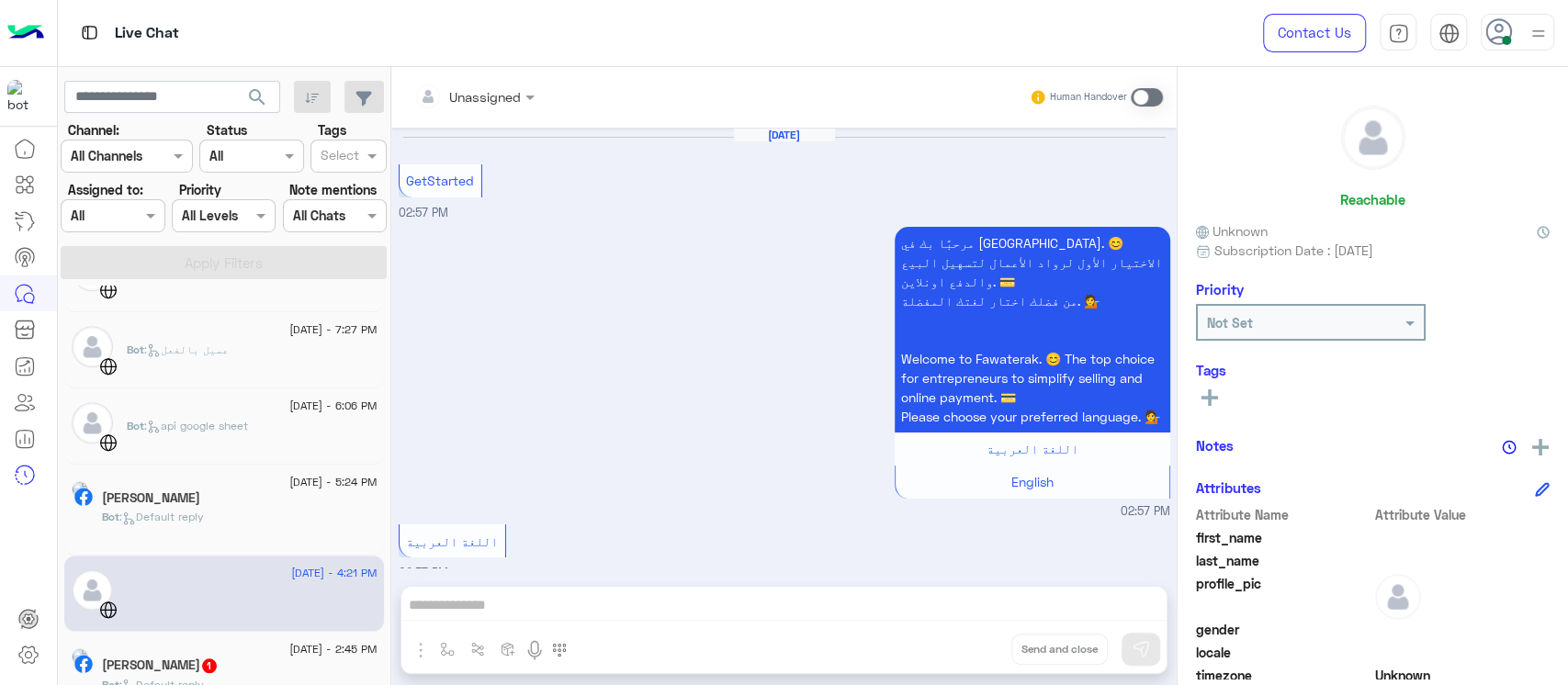 scroll, scrollTop: 1080, scrollLeft: 0, axis: vertical 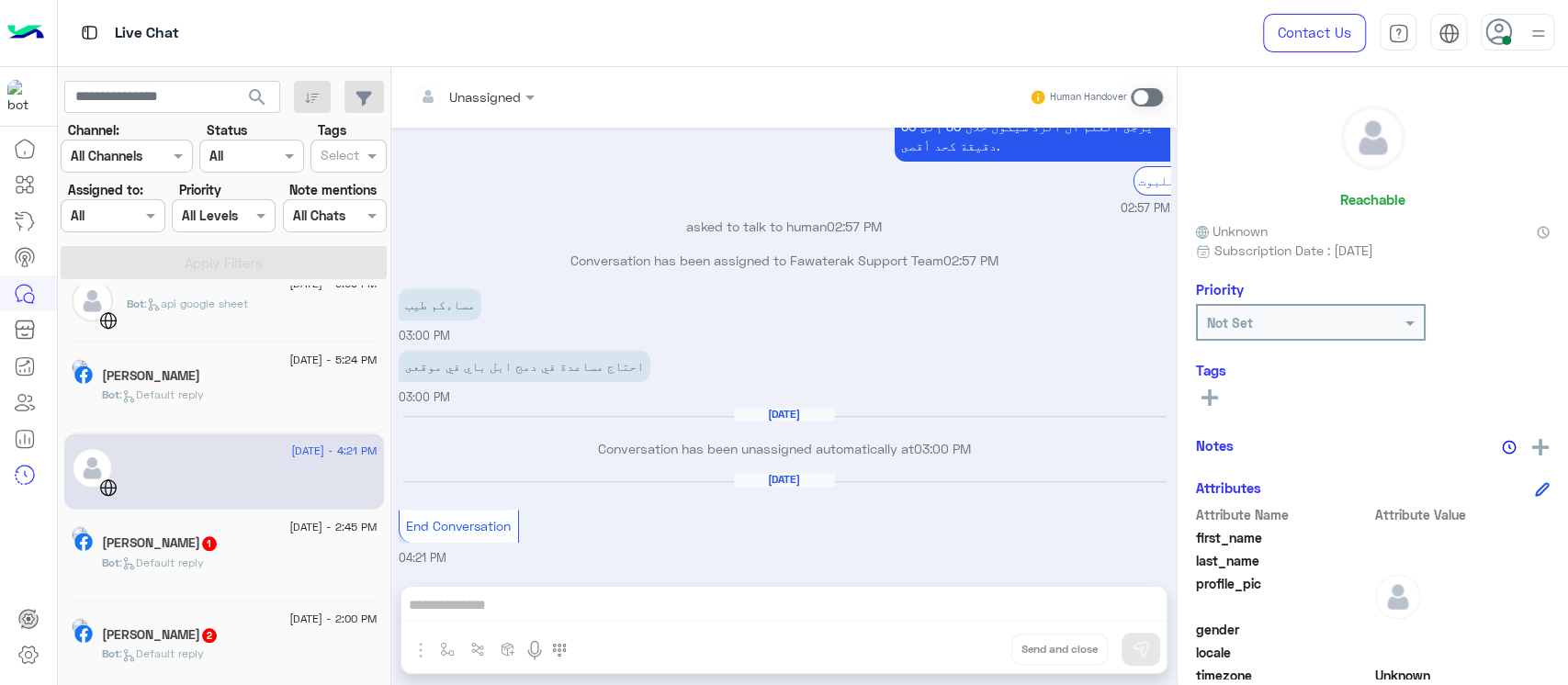 click on "[PERSON_NAME]  1" 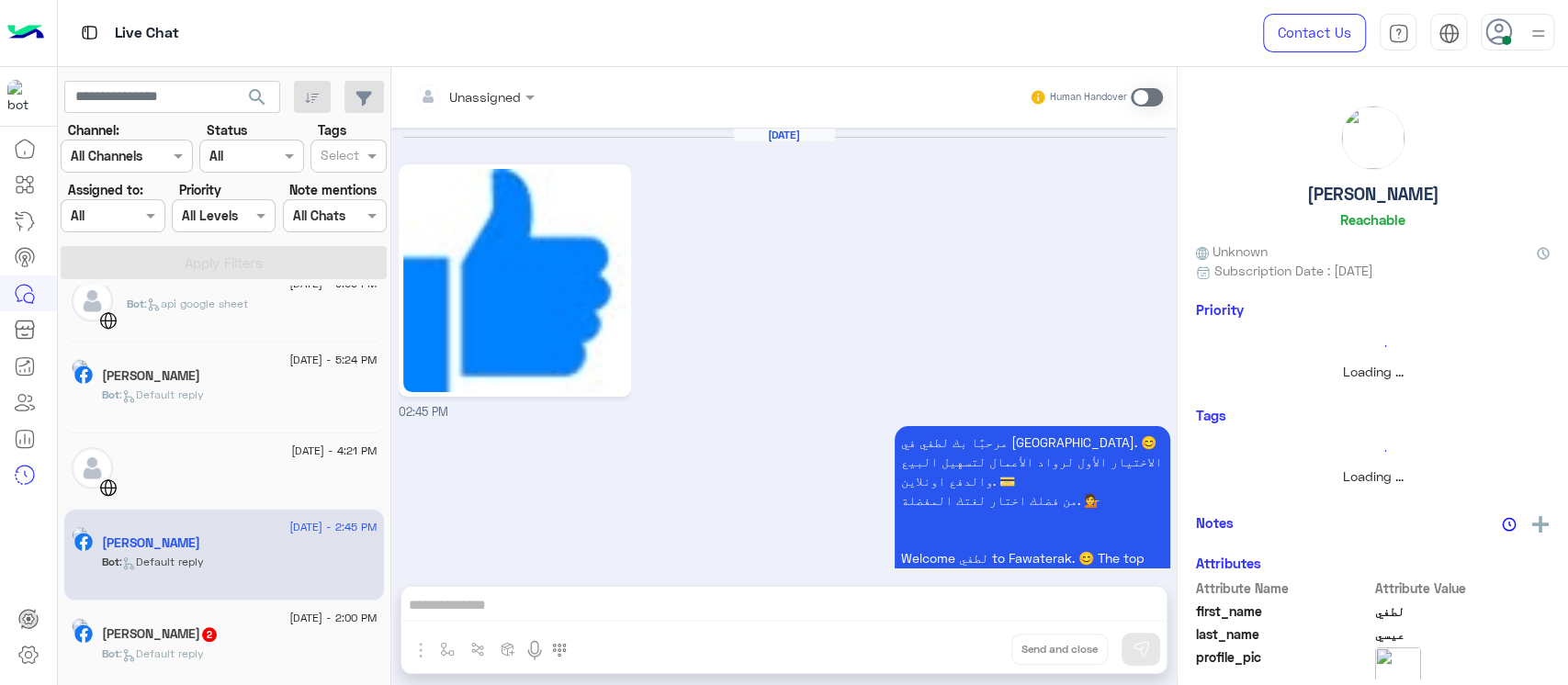 scroll, scrollTop: 152, scrollLeft: 0, axis: vertical 